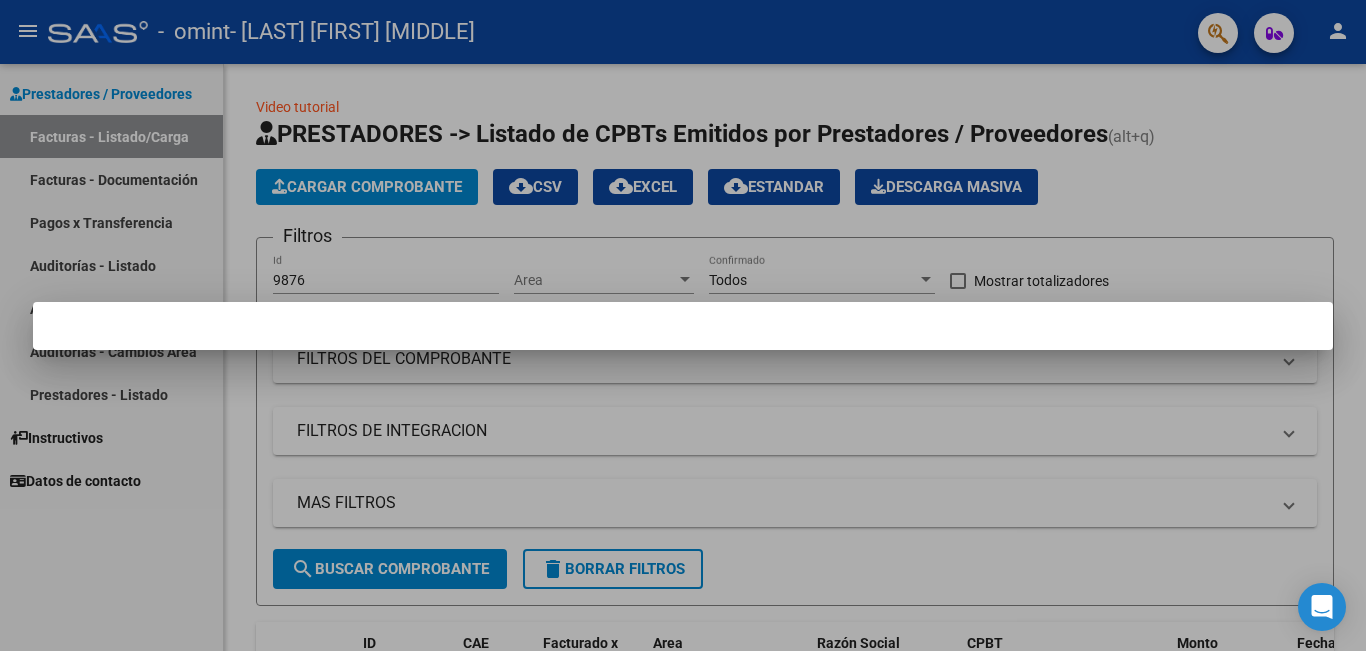 scroll, scrollTop: 0, scrollLeft: 0, axis: both 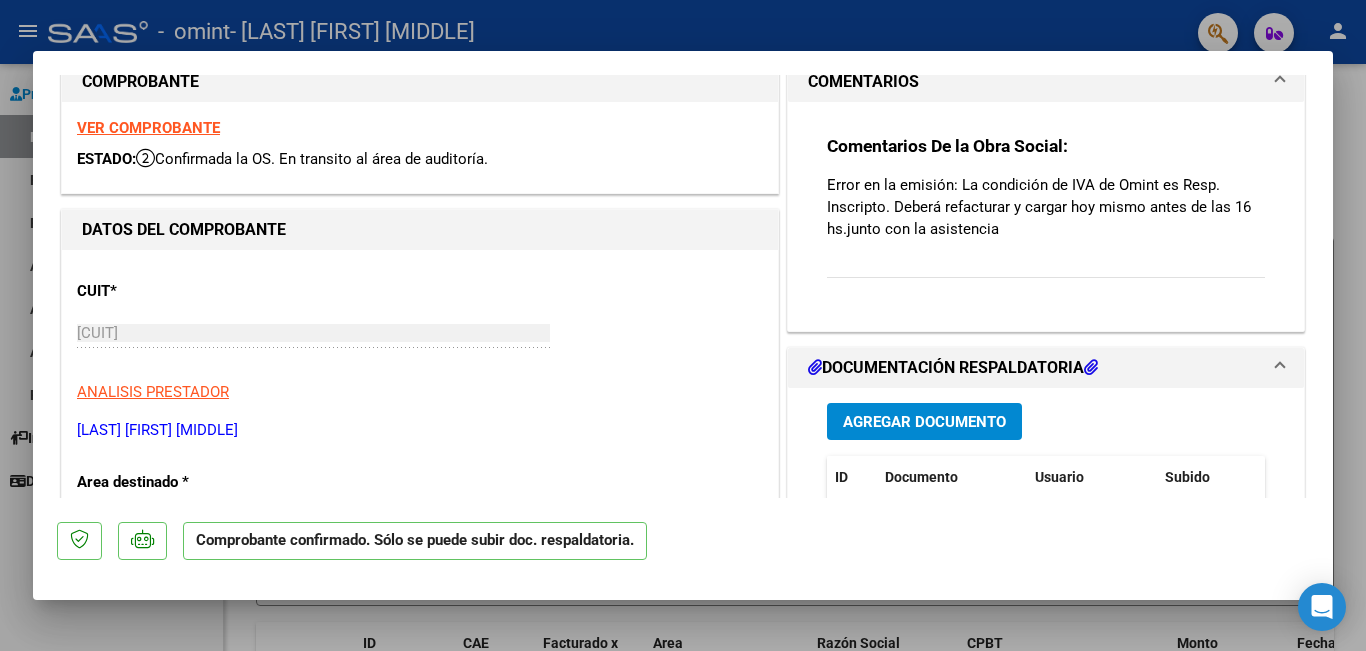 click at bounding box center (683, 325) 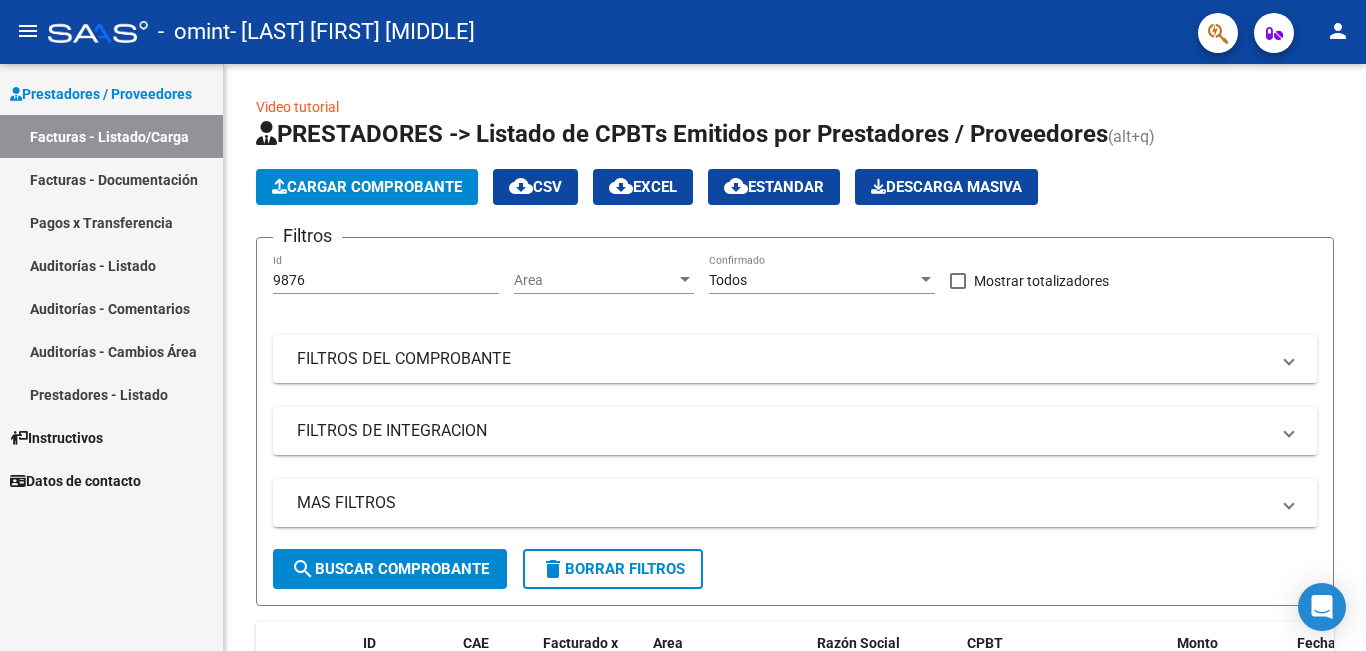 click on "menu" 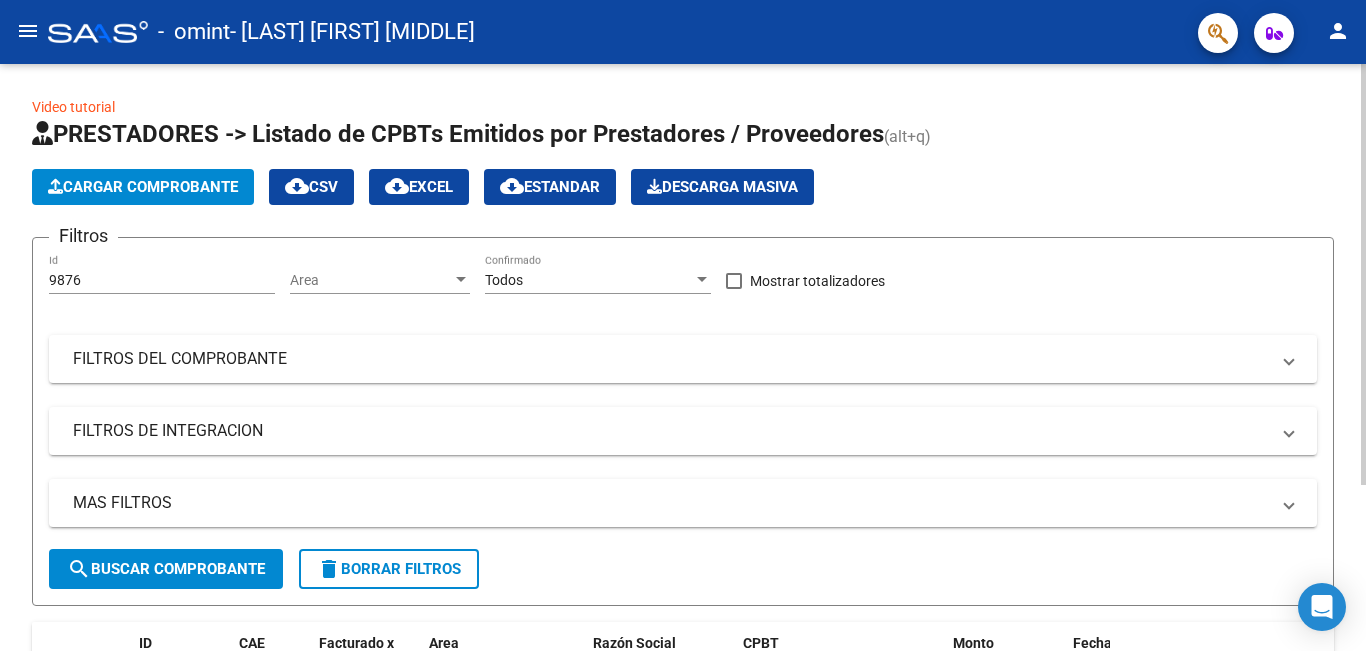 click on "Cargar Comprobante" 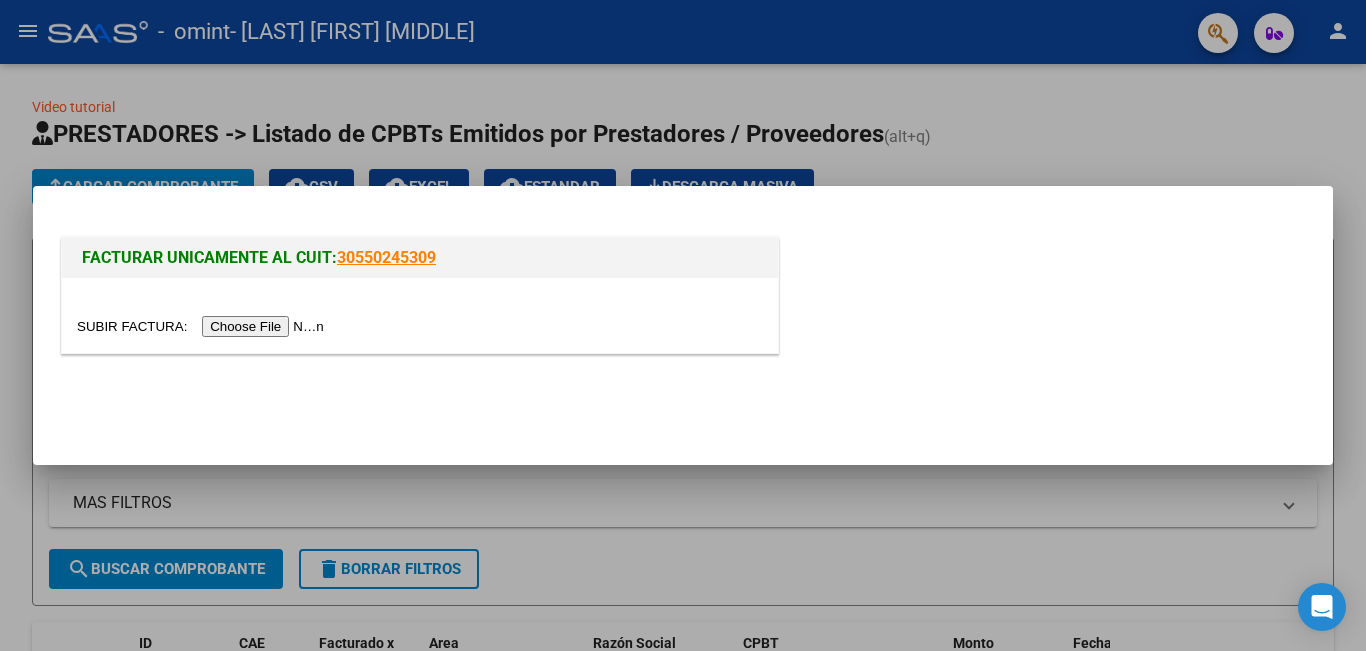 click at bounding box center (683, 325) 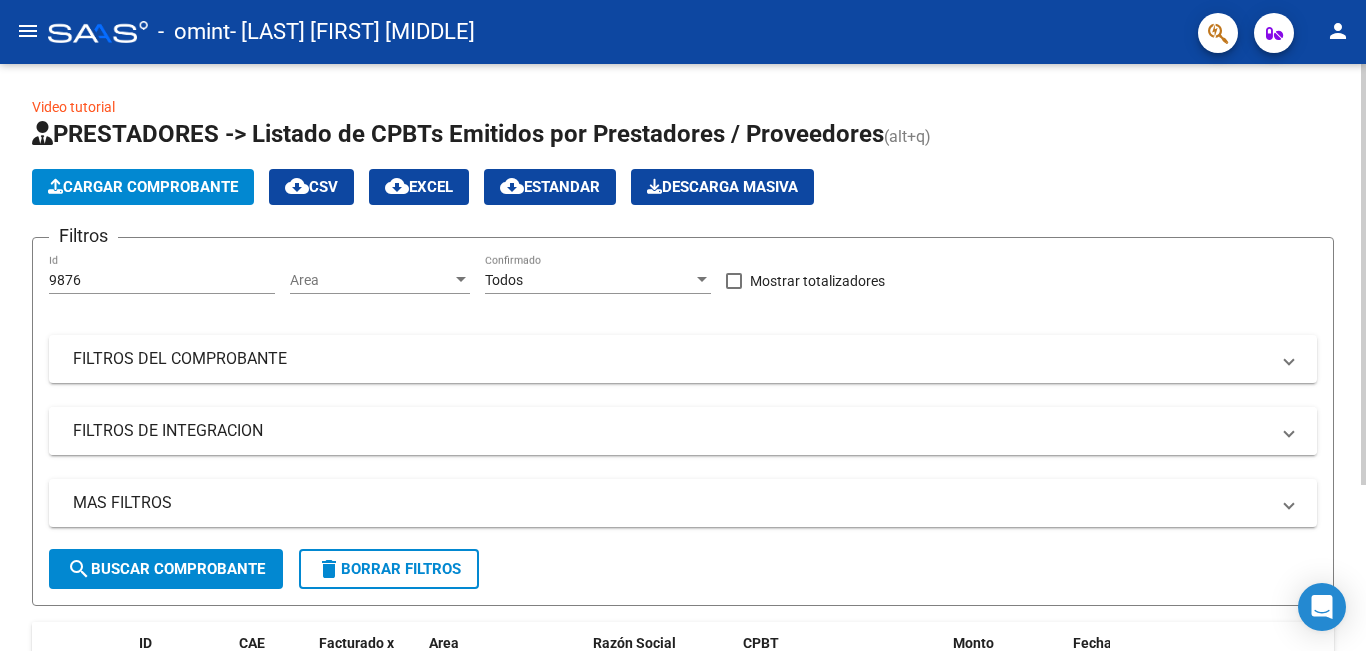 click on "FILTROS DE INTEGRACION" at bounding box center (683, 431) 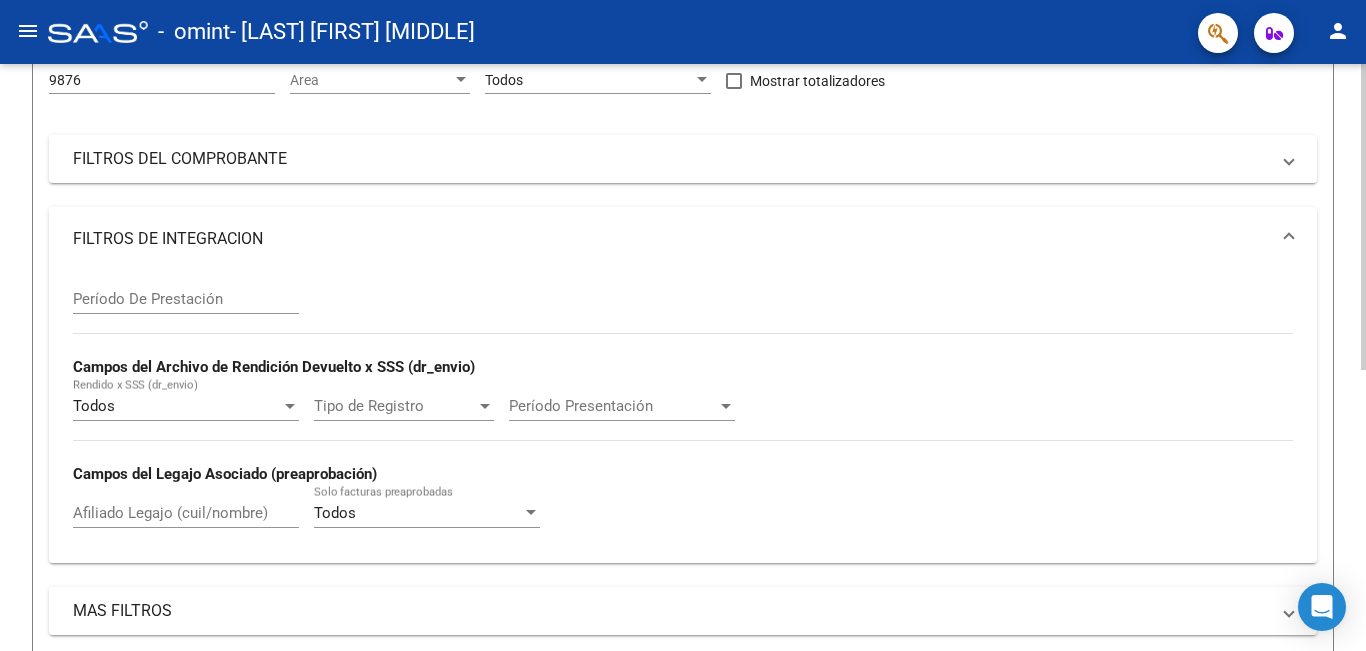 scroll, scrollTop: 300, scrollLeft: 0, axis: vertical 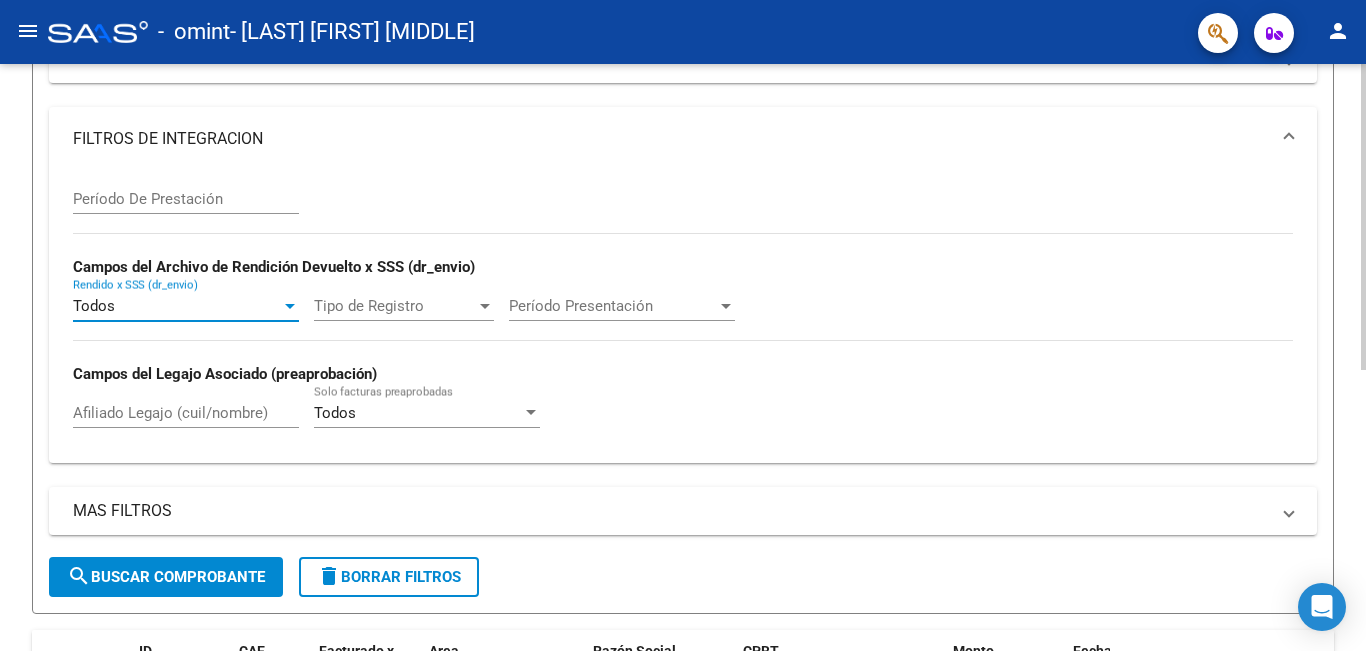 click at bounding box center (290, 306) 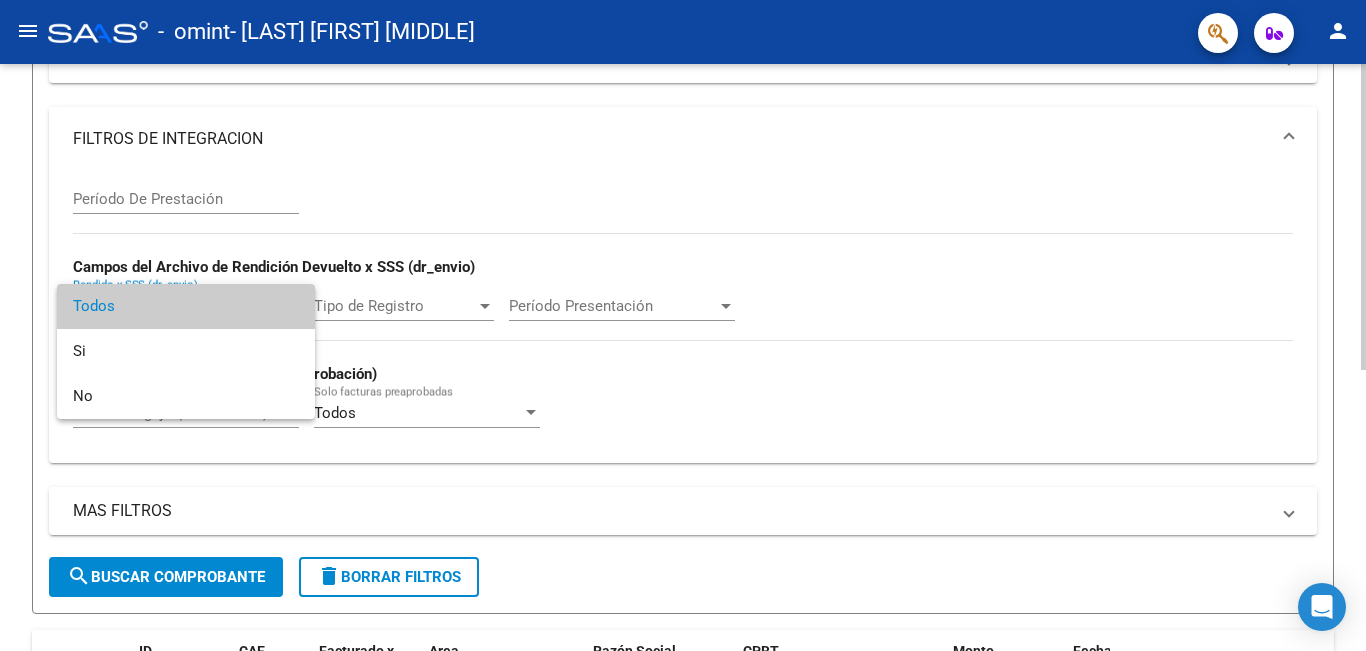 drag, startPoint x: 464, startPoint y: 356, endPoint x: 469, endPoint y: 332, distance: 24.5153 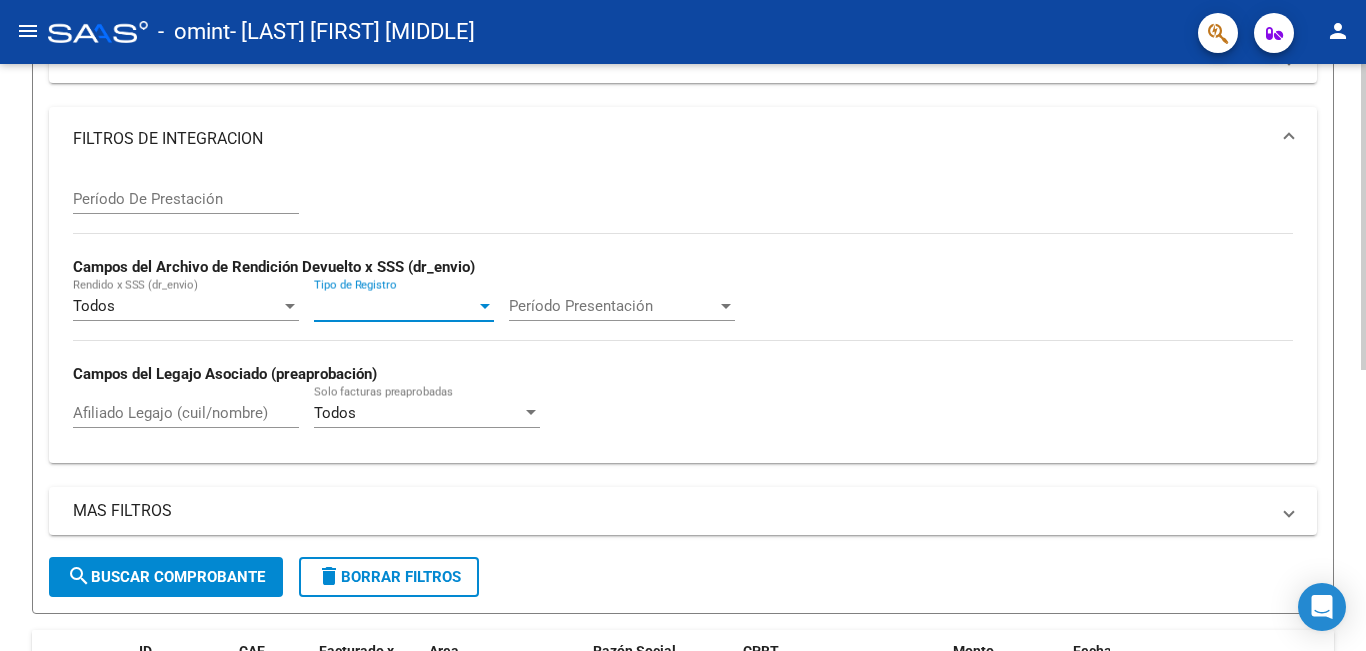 click at bounding box center [485, 306] 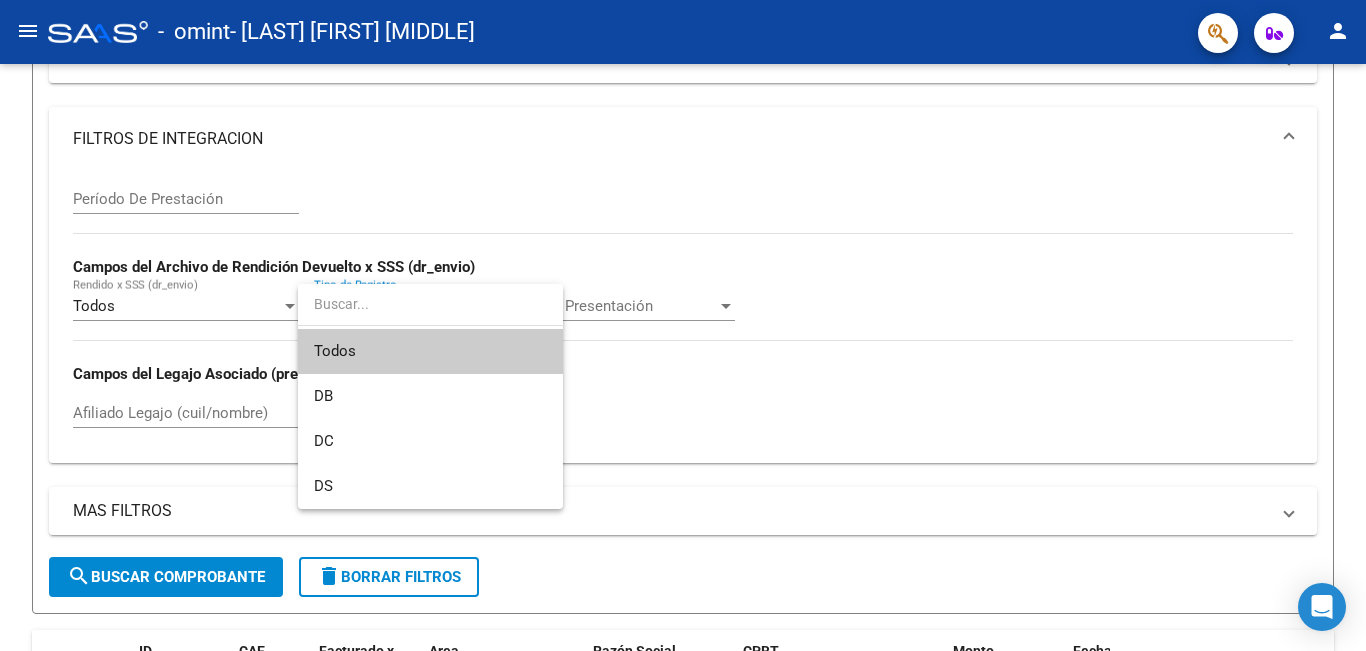 click at bounding box center (683, 325) 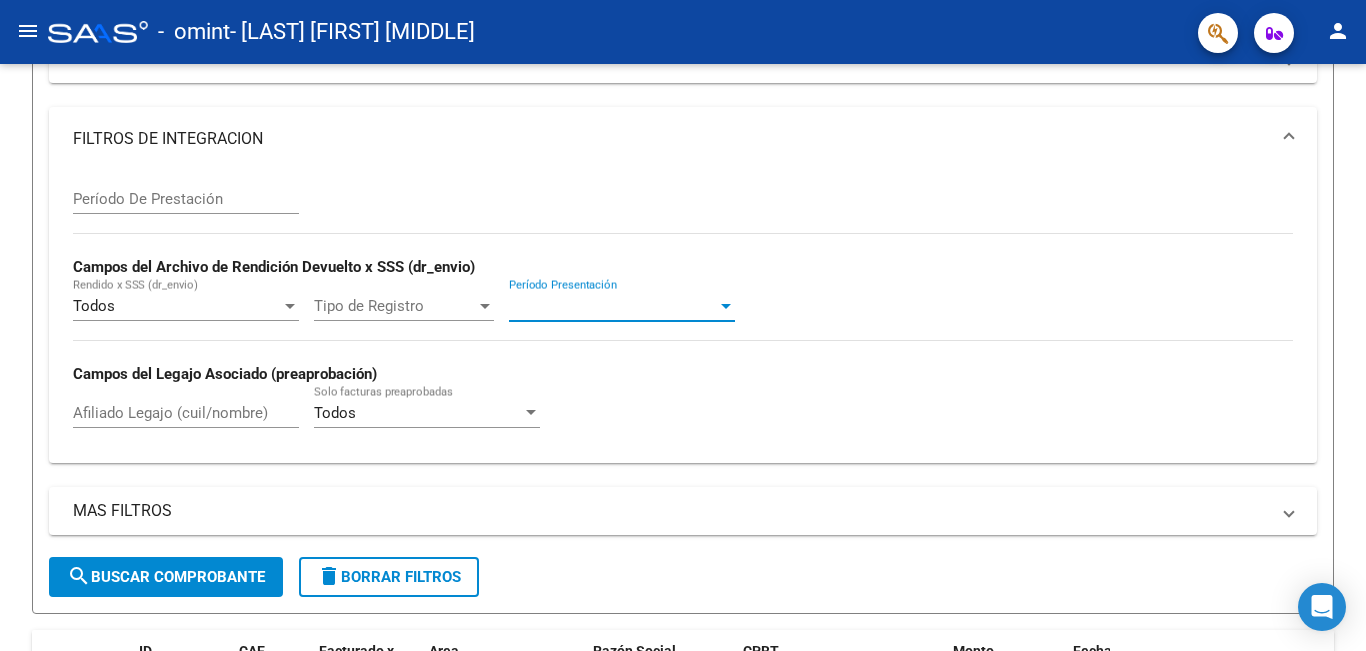 click at bounding box center (726, 306) 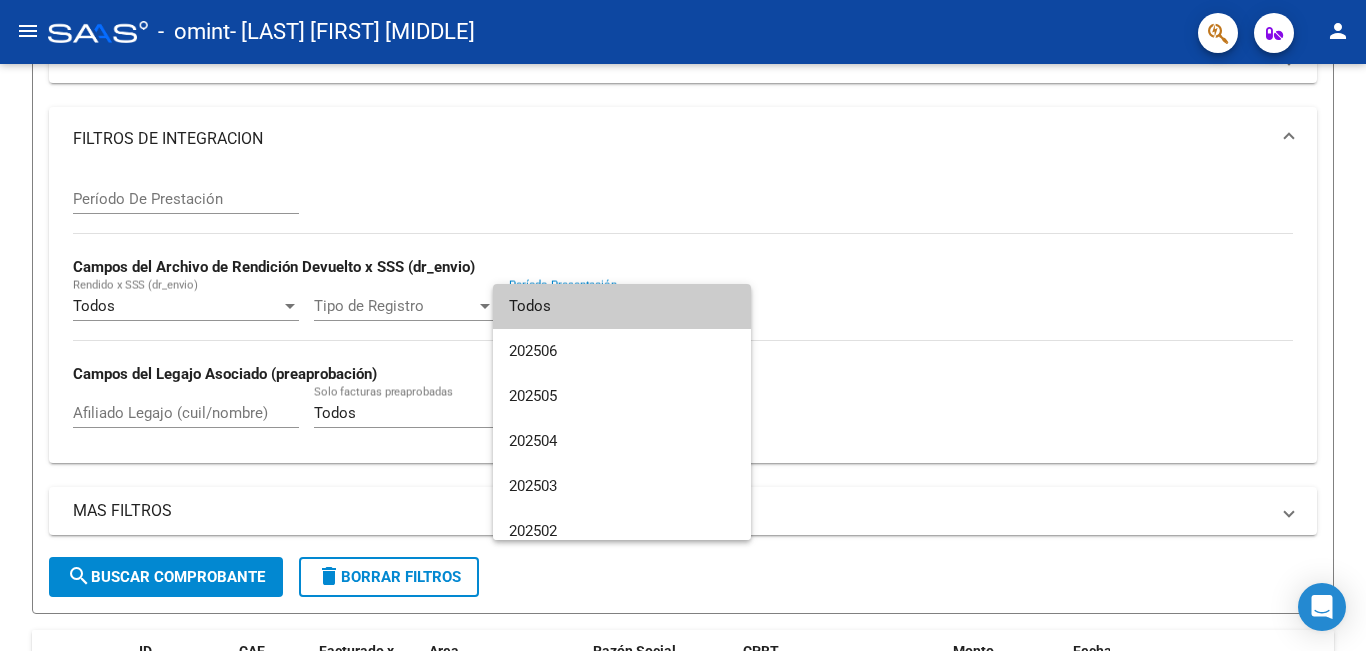 click at bounding box center (683, 325) 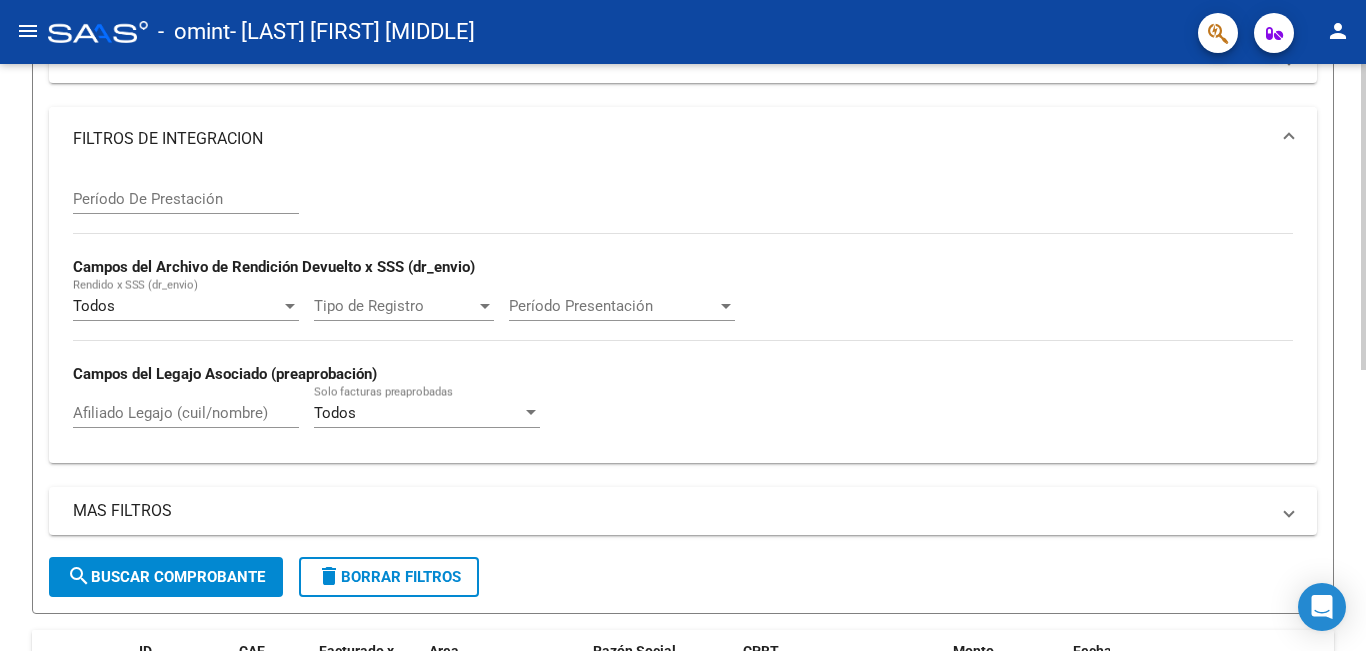 scroll, scrollTop: 0, scrollLeft: 0, axis: both 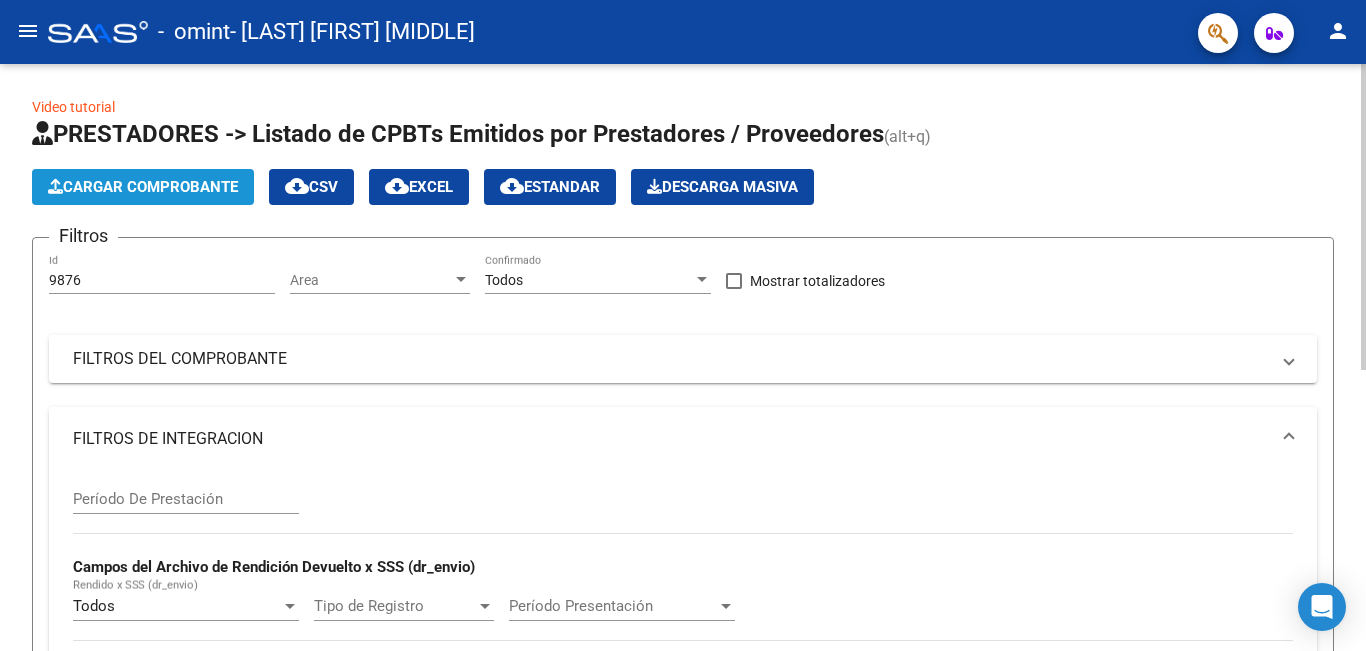 click on "Cargar Comprobante" 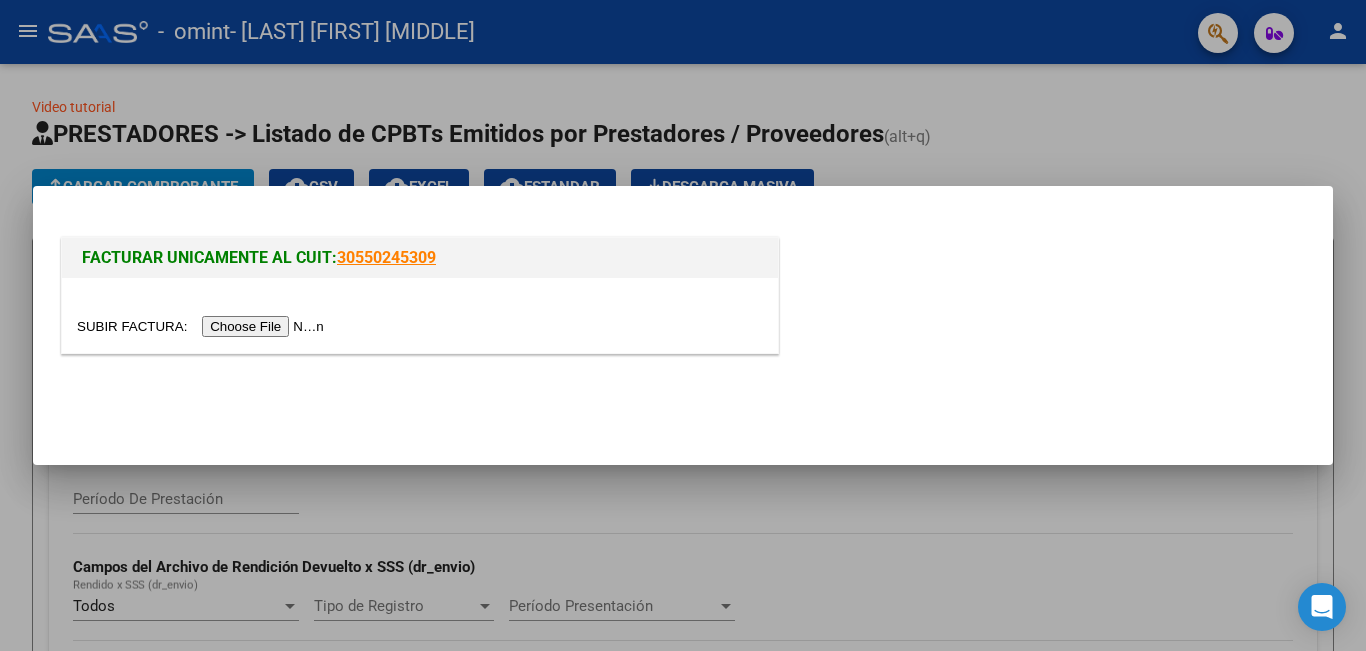click at bounding box center (203, 326) 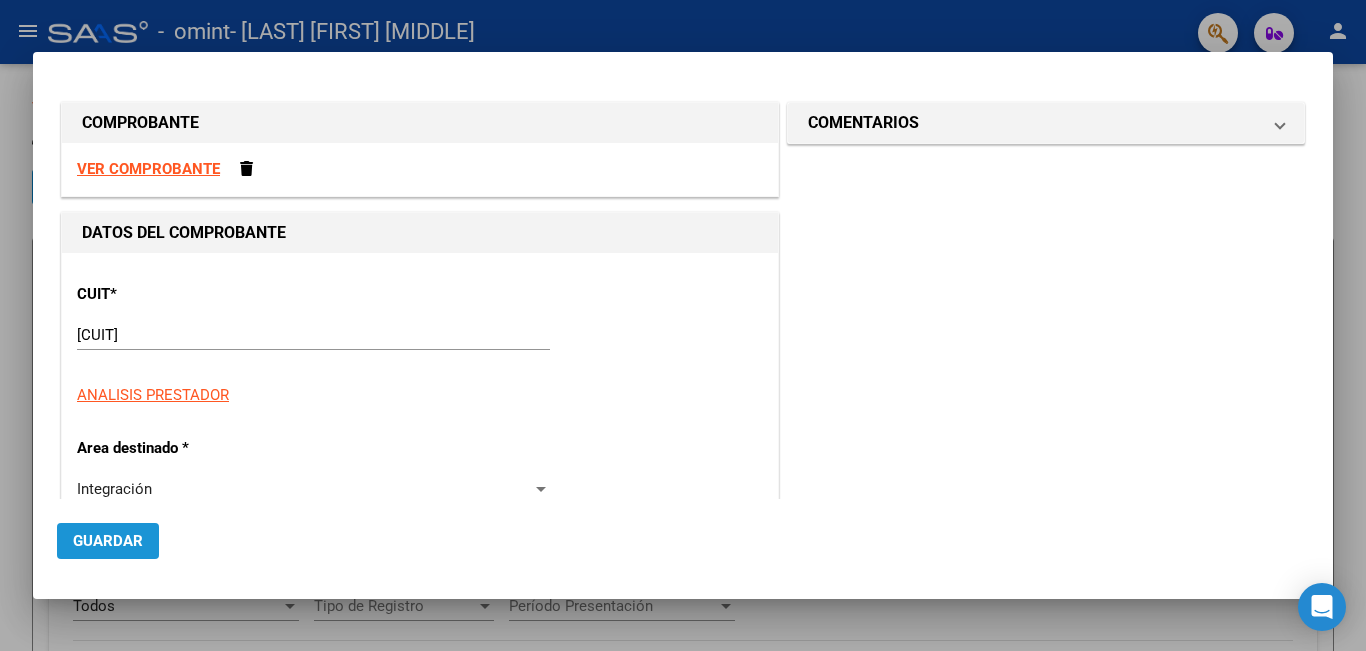 click on "Guardar" 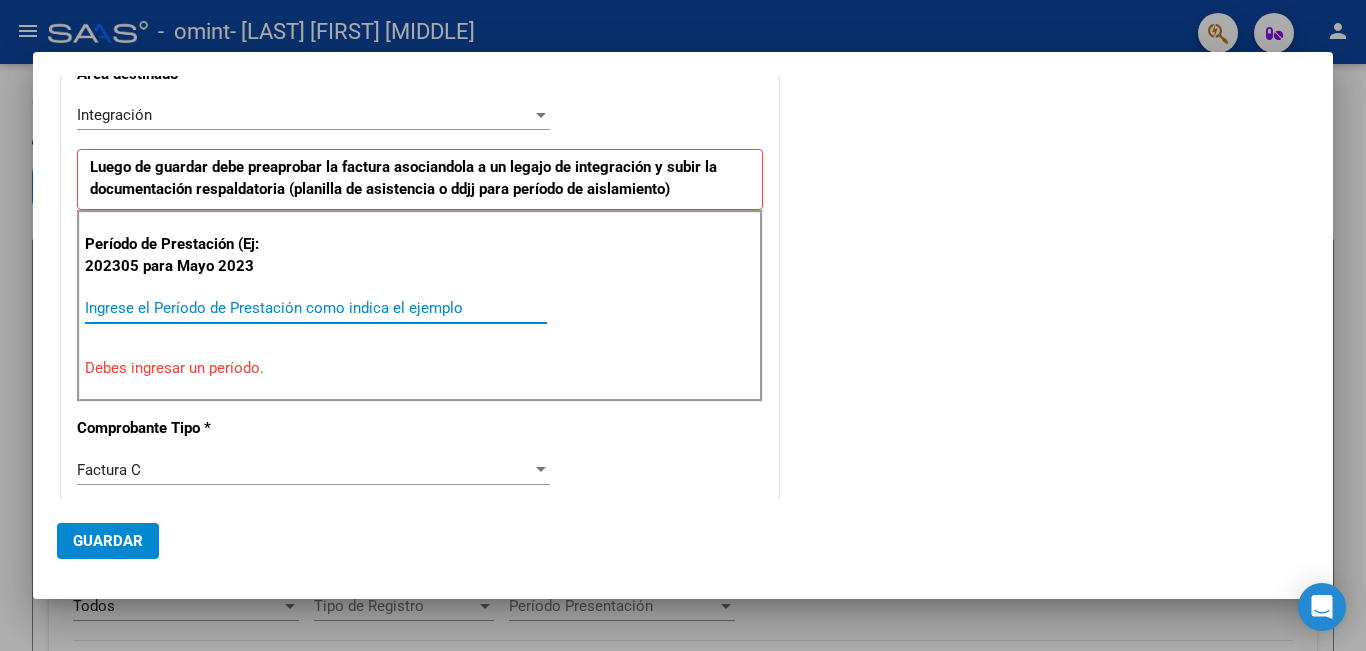 click on "Ingrese el Período de Prestación como indica el ejemplo" at bounding box center [316, 308] 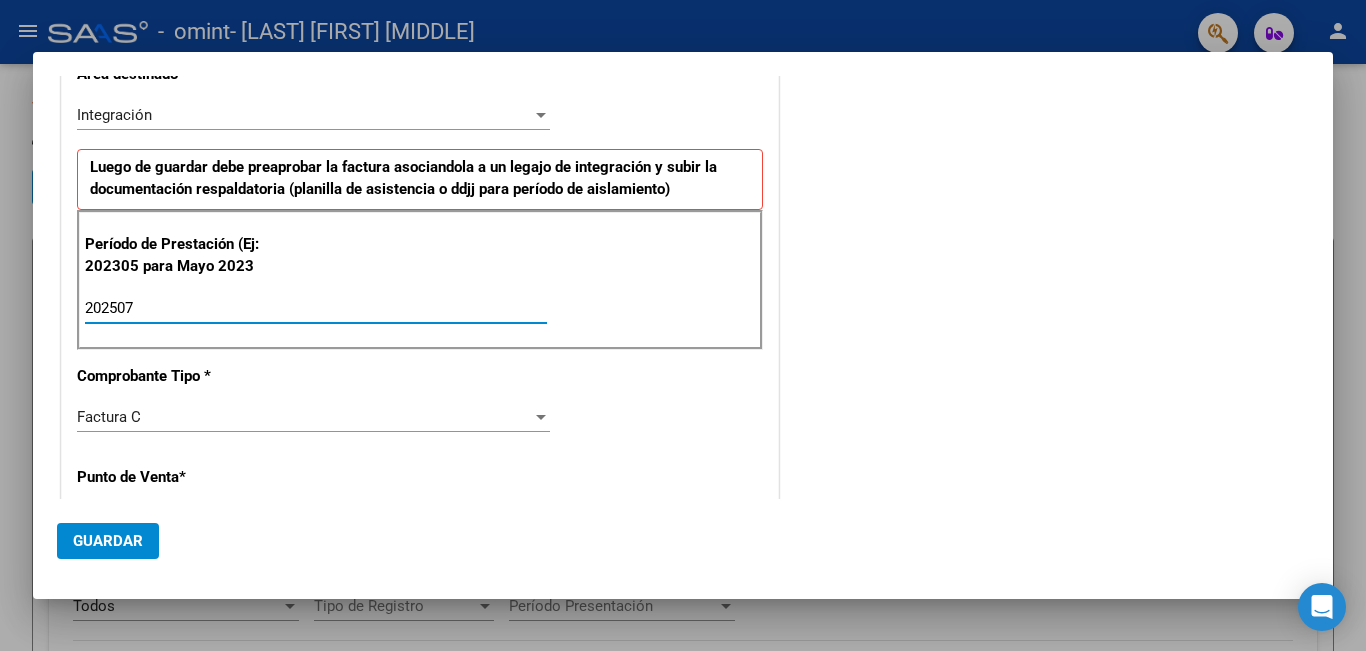 type on "202507" 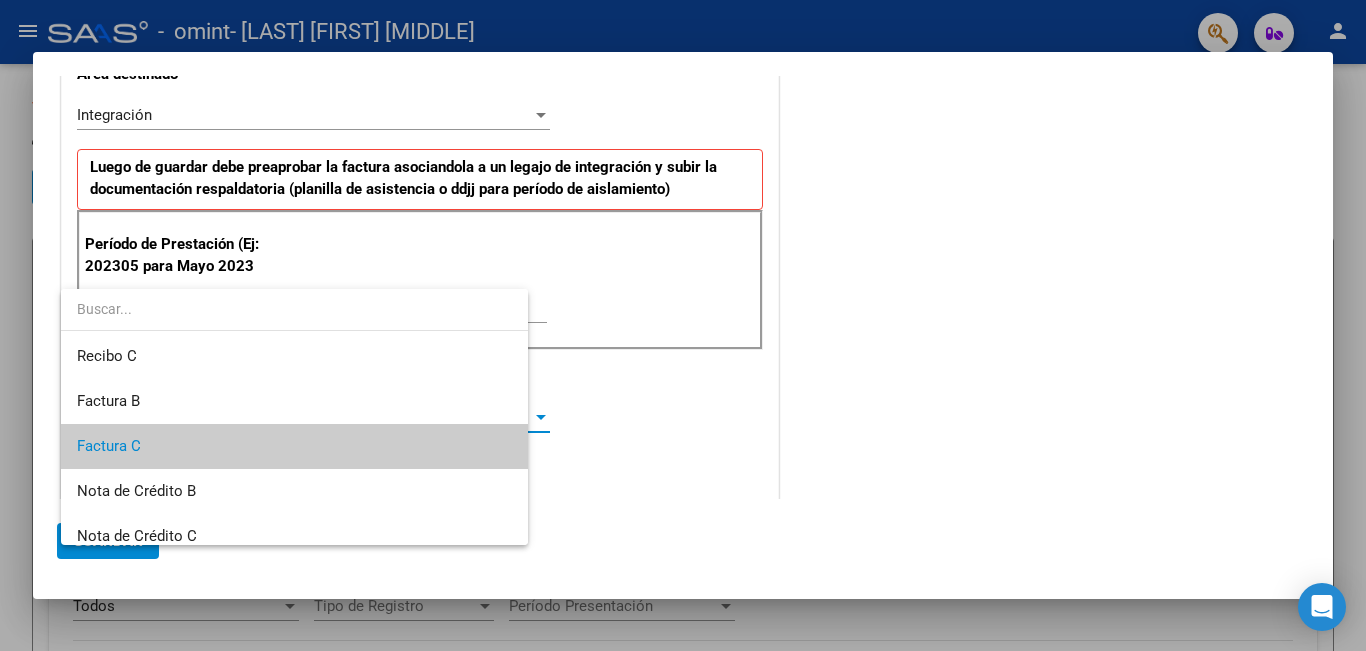scroll, scrollTop: 30, scrollLeft: 0, axis: vertical 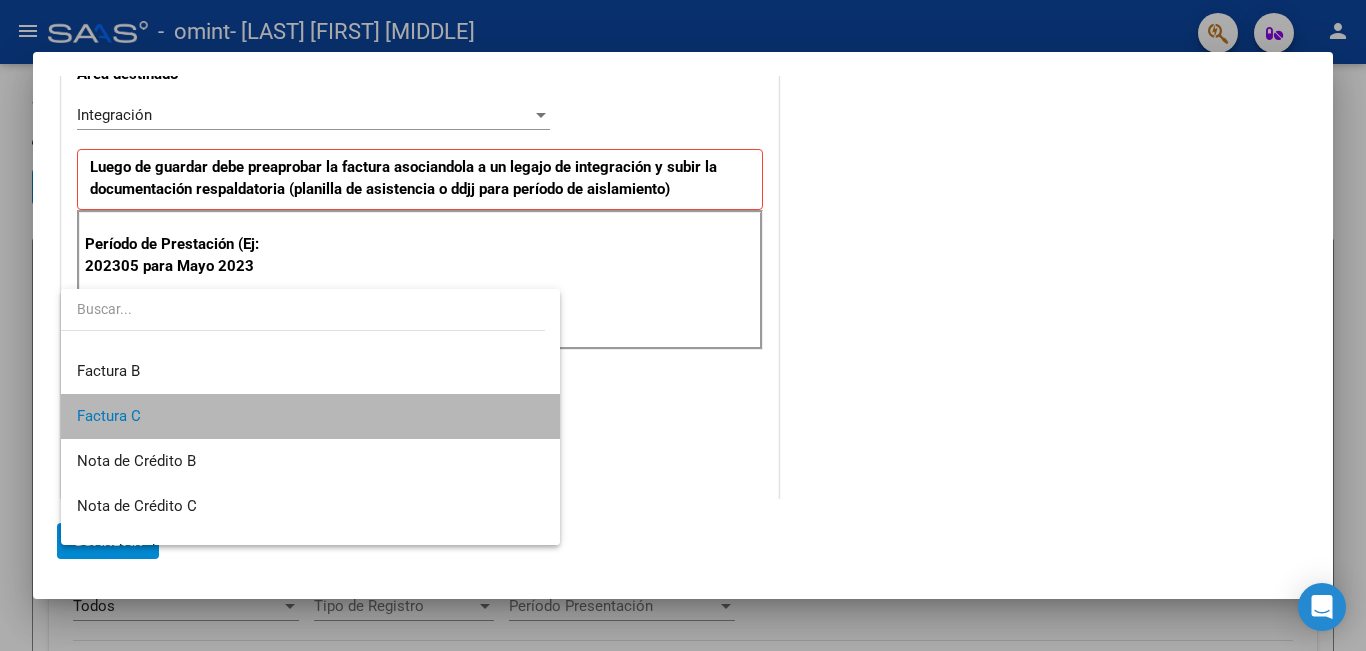 click on "Factura C" at bounding box center (310, 416) 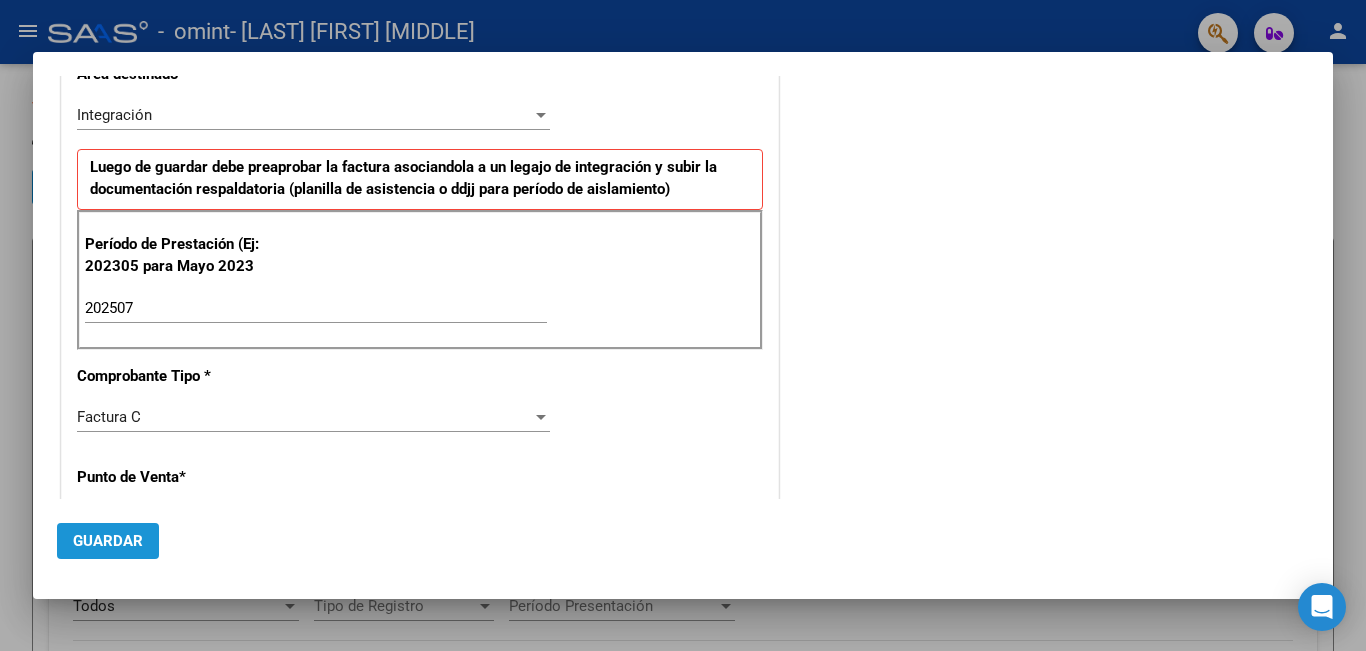 click on "Guardar" 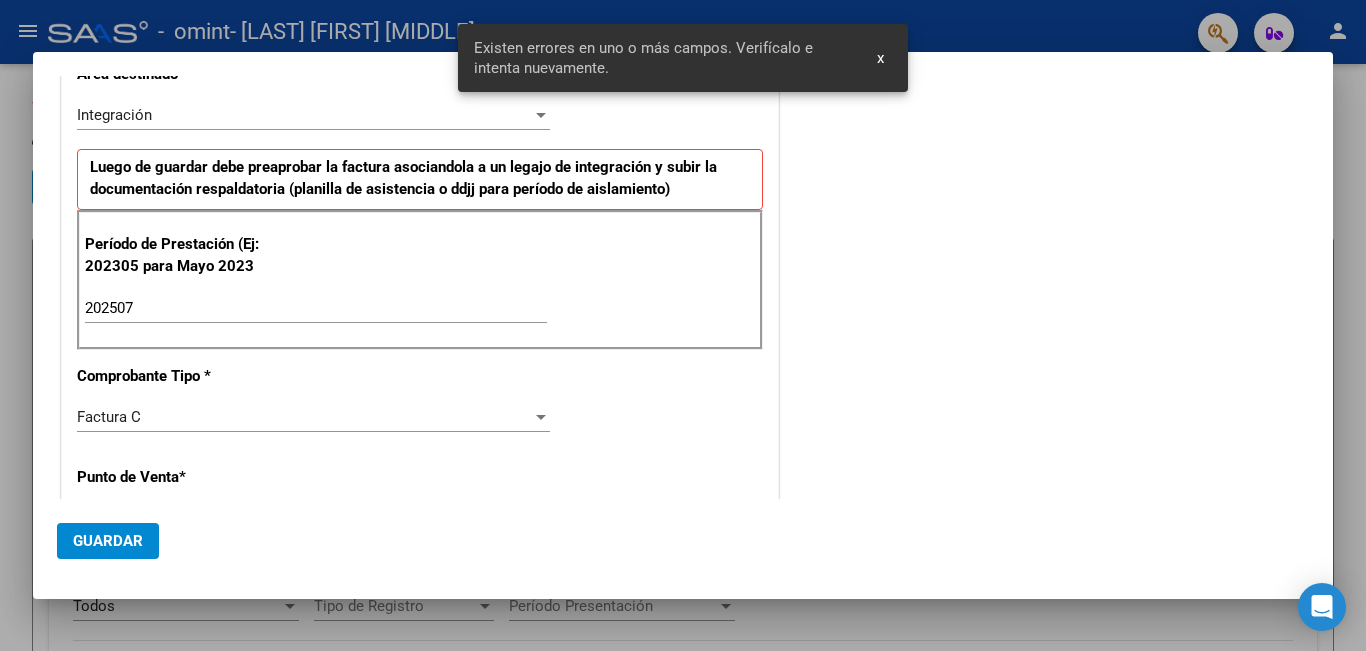 scroll, scrollTop: 703, scrollLeft: 0, axis: vertical 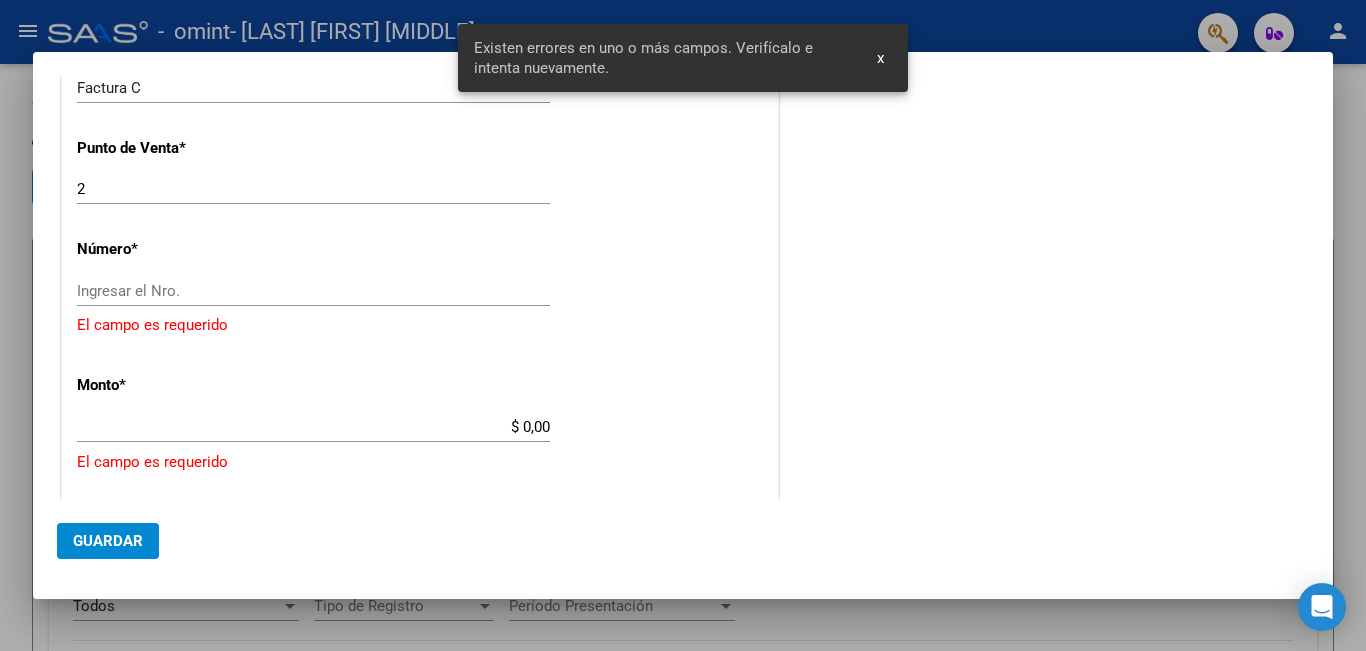click on "2 Ingresar el Nro." 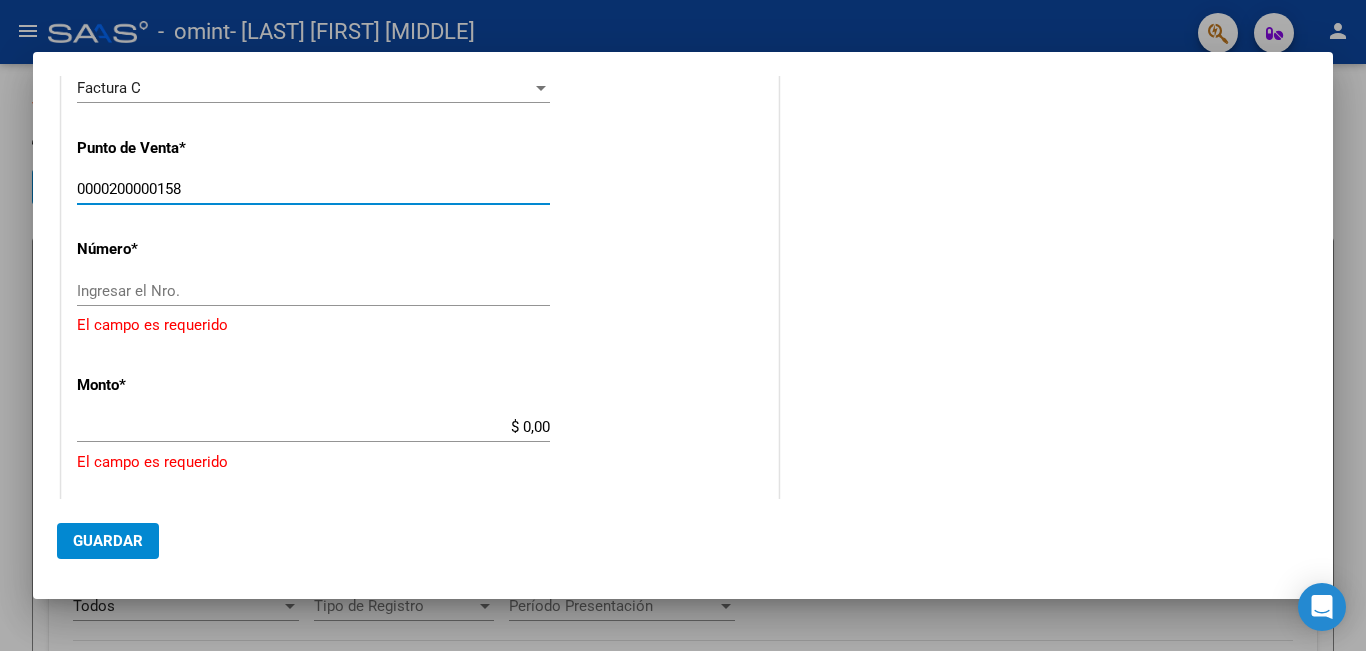 drag, startPoint x: 121, startPoint y: 185, endPoint x: 199, endPoint y: 188, distance: 78.05767 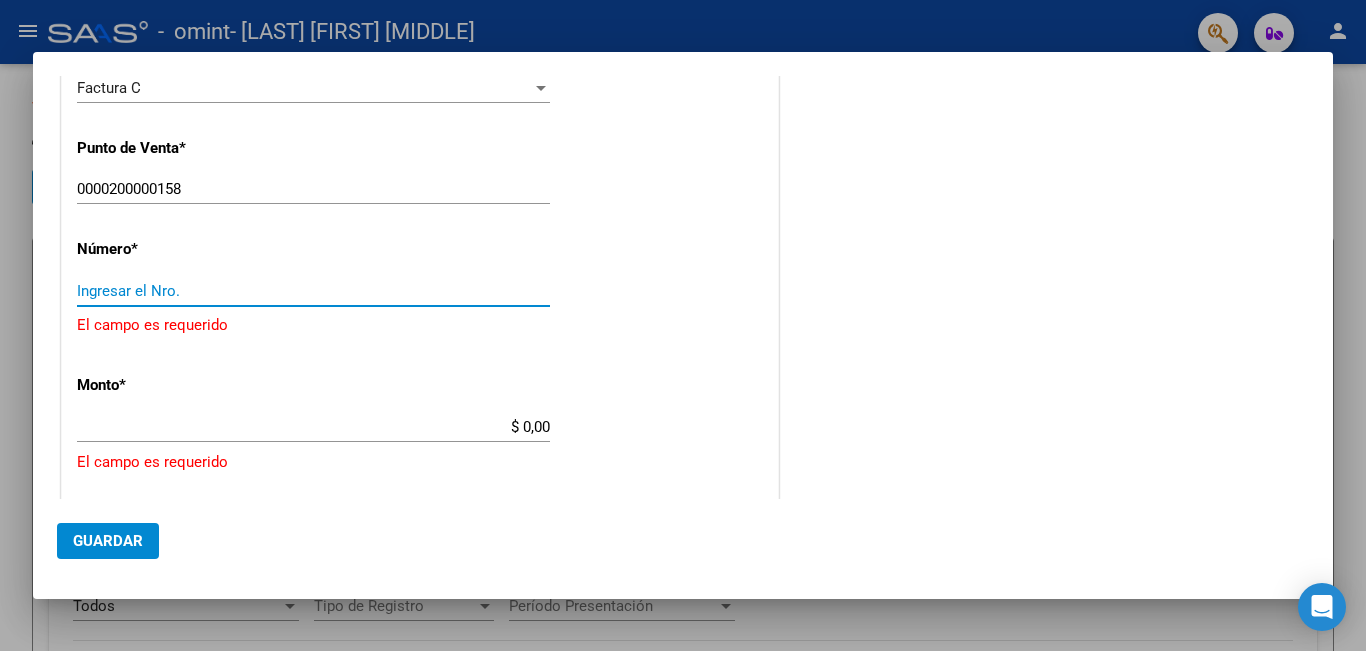 paste on "00000158" 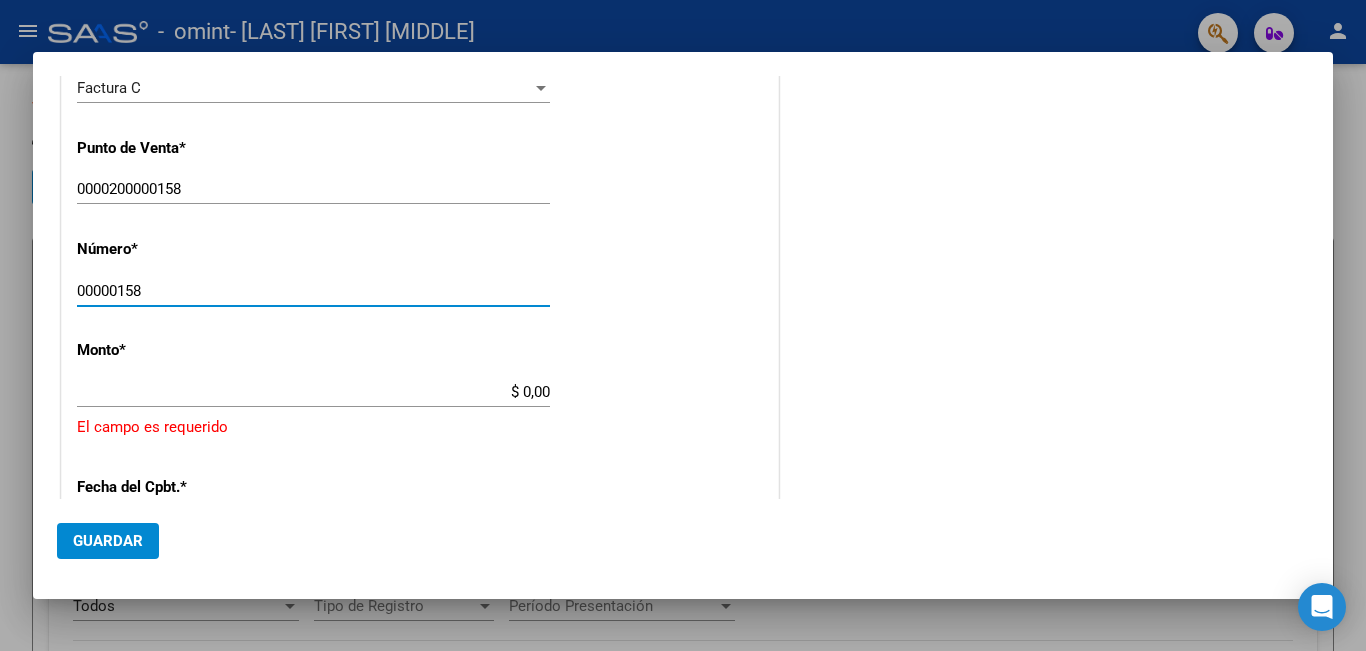 type on "00000158" 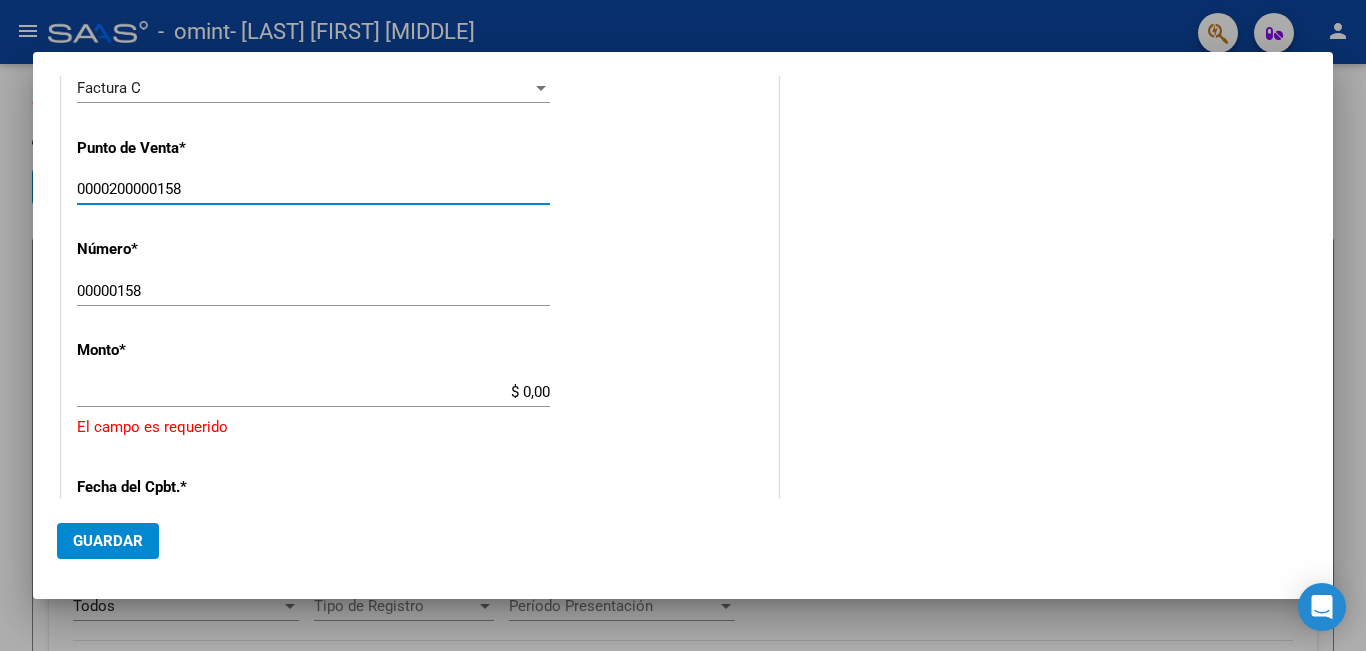 click on "0000200000158" at bounding box center (313, 189) 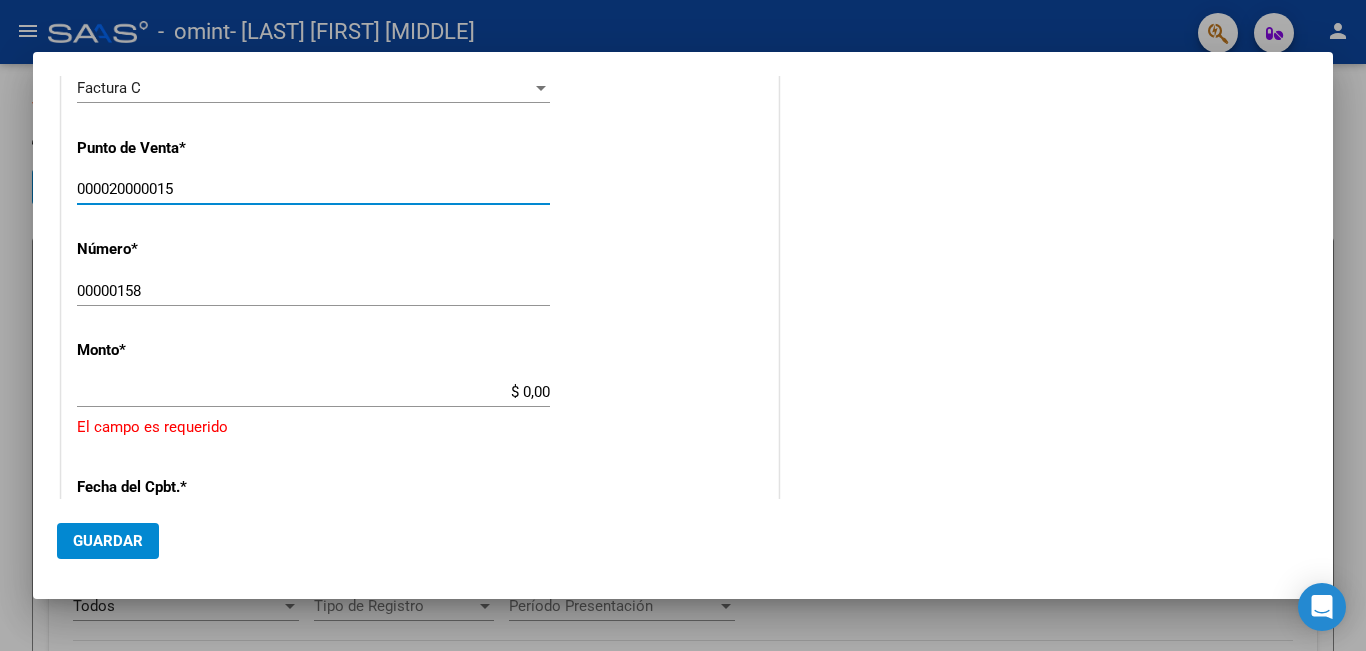scroll, scrollTop: 804, scrollLeft: 0, axis: vertical 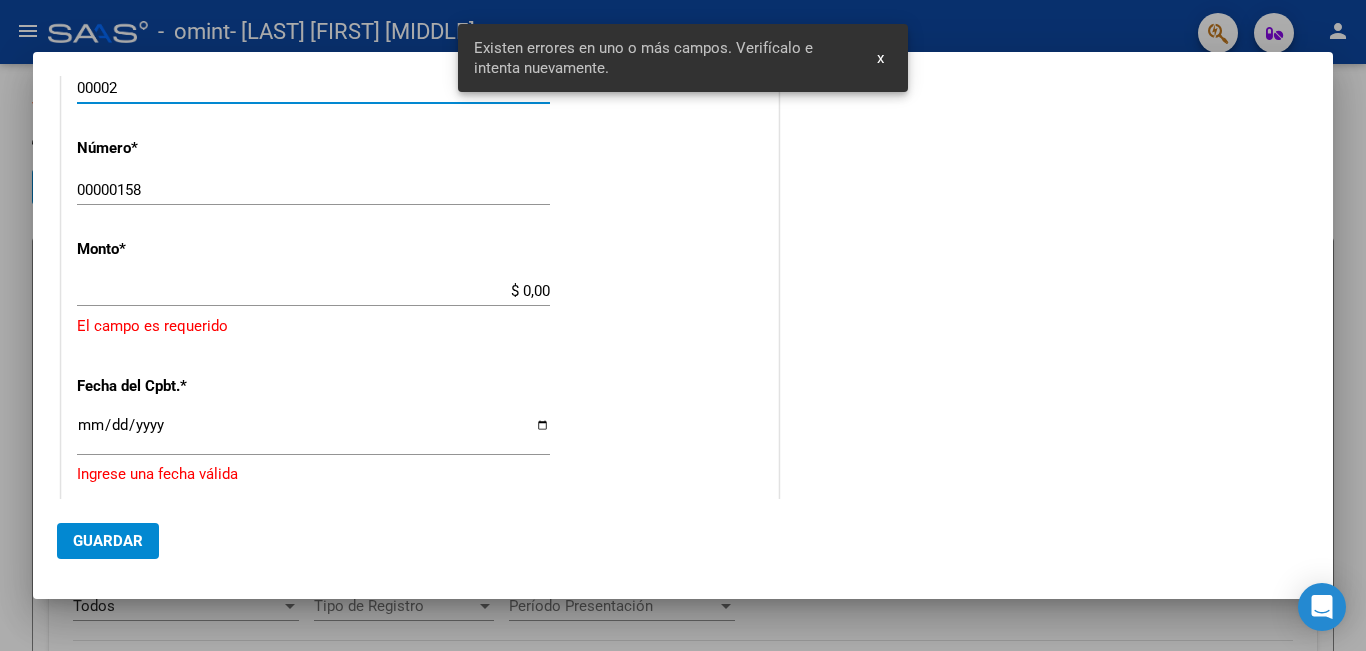 type on "00002" 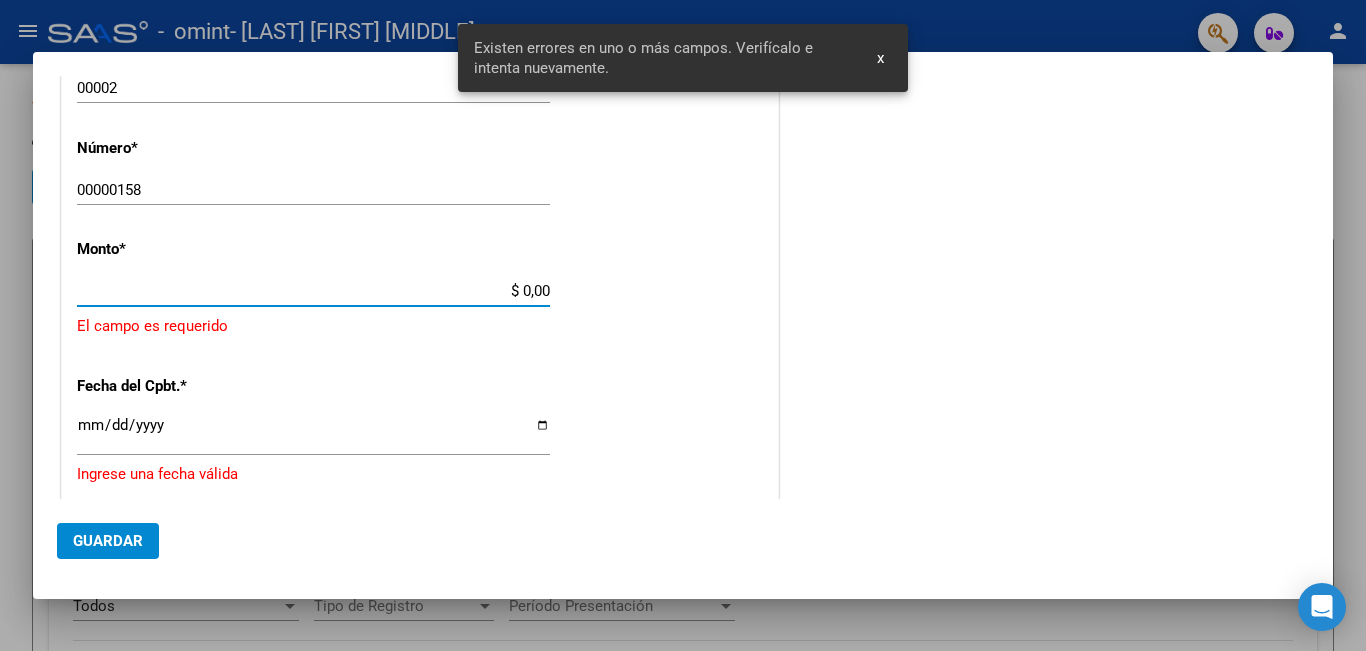 click on "$ 0,00" at bounding box center [313, 291] 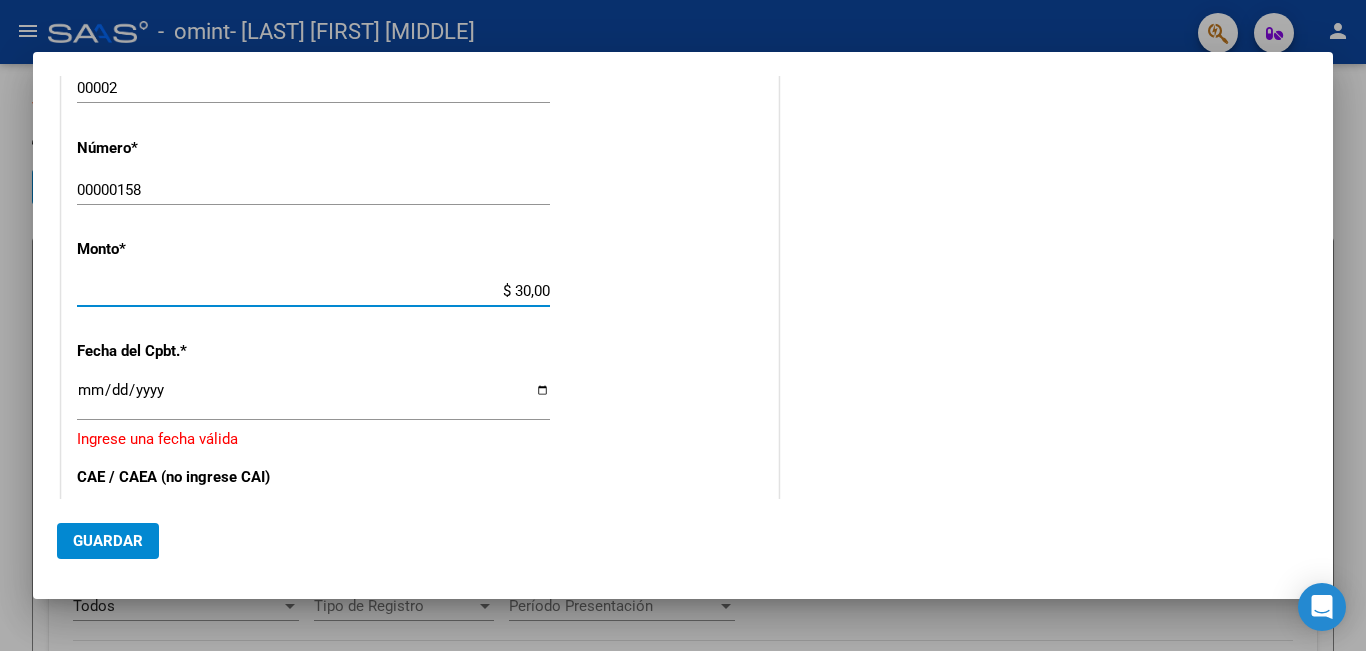 click on "$ 30,00" at bounding box center [313, 291] 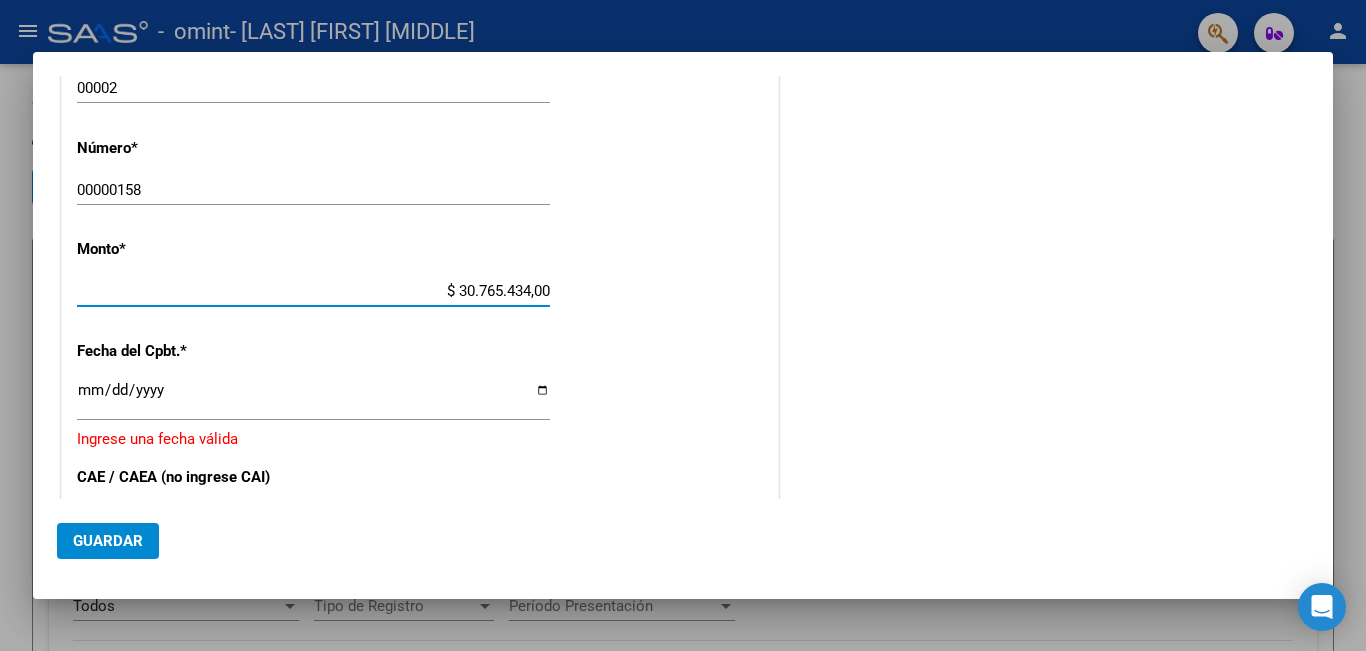 type on "$ 3.076.543,00" 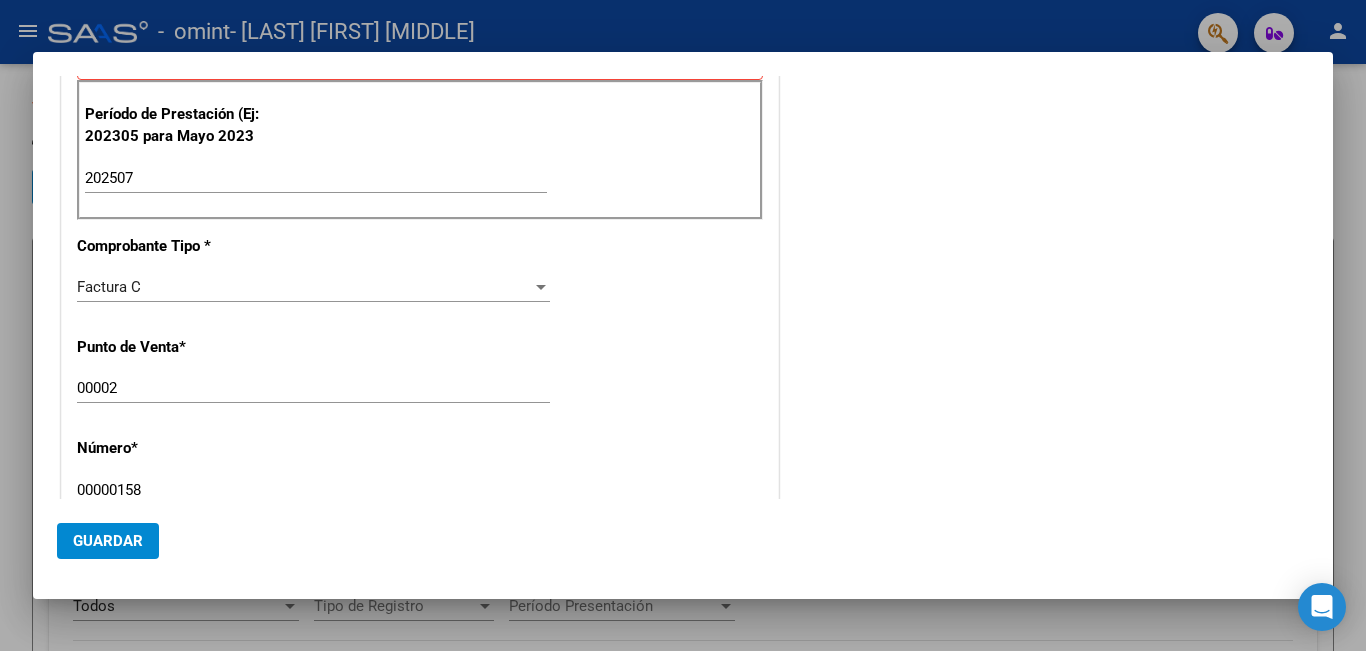 scroll, scrollTop: 704, scrollLeft: 0, axis: vertical 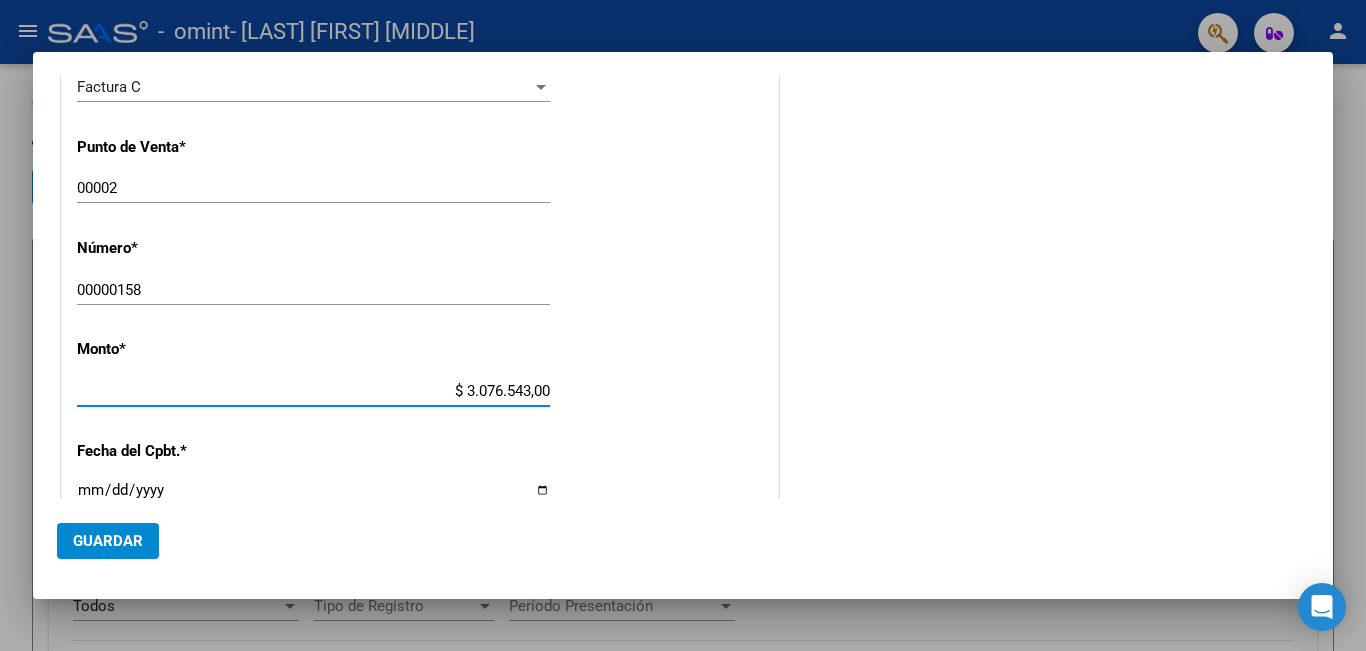 click on "Monto  *   $ 3.076.543,00 Ingresar el monto" 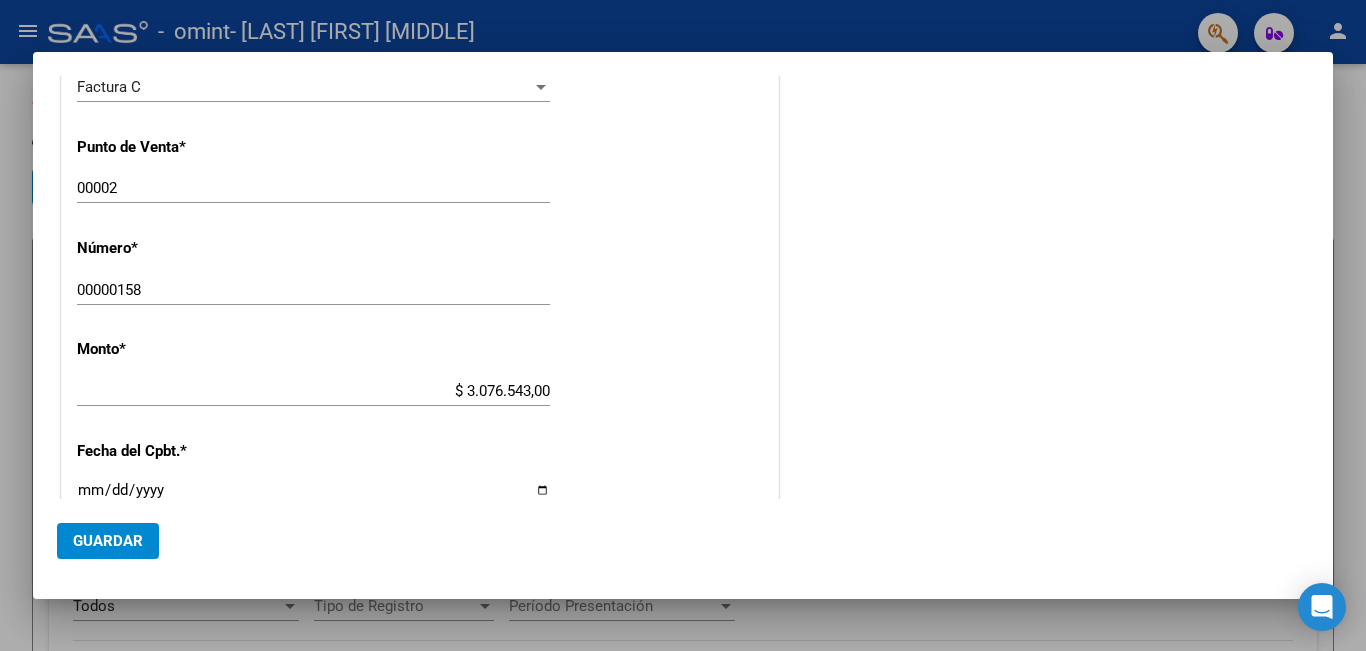 drag, startPoint x: 91, startPoint y: 489, endPoint x: 80, endPoint y: 495, distance: 12.529964 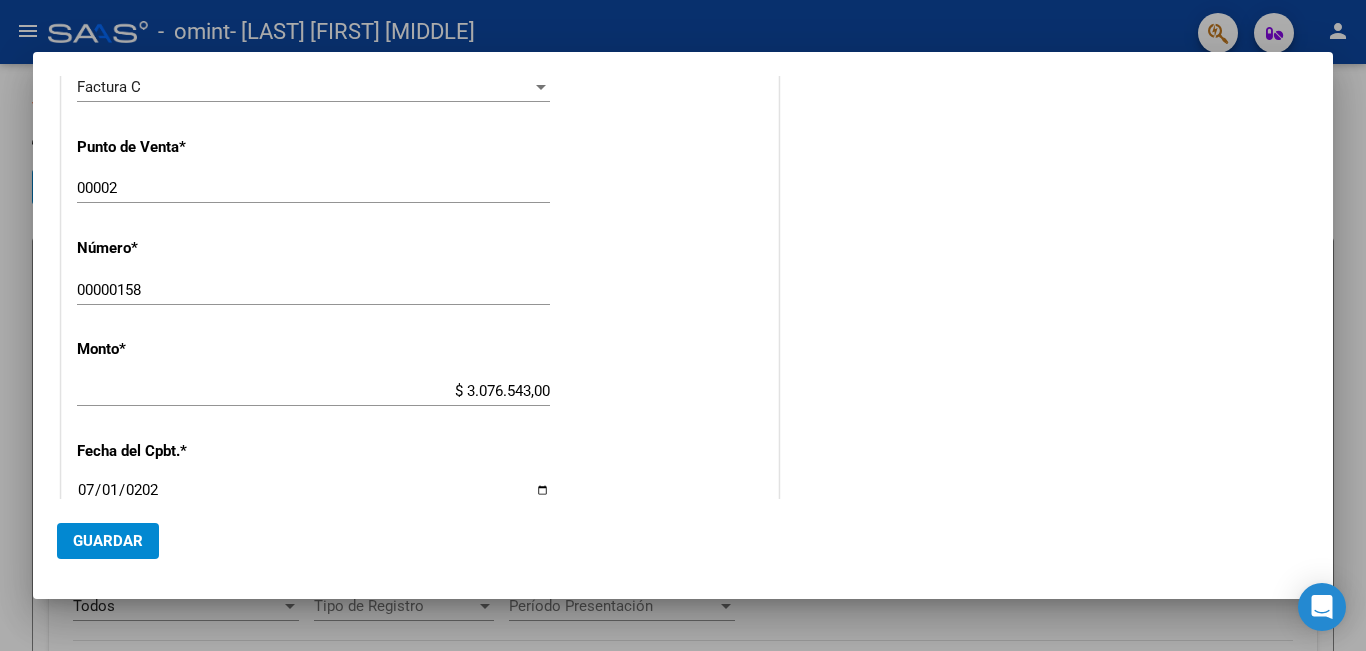 type on "2025-07-01" 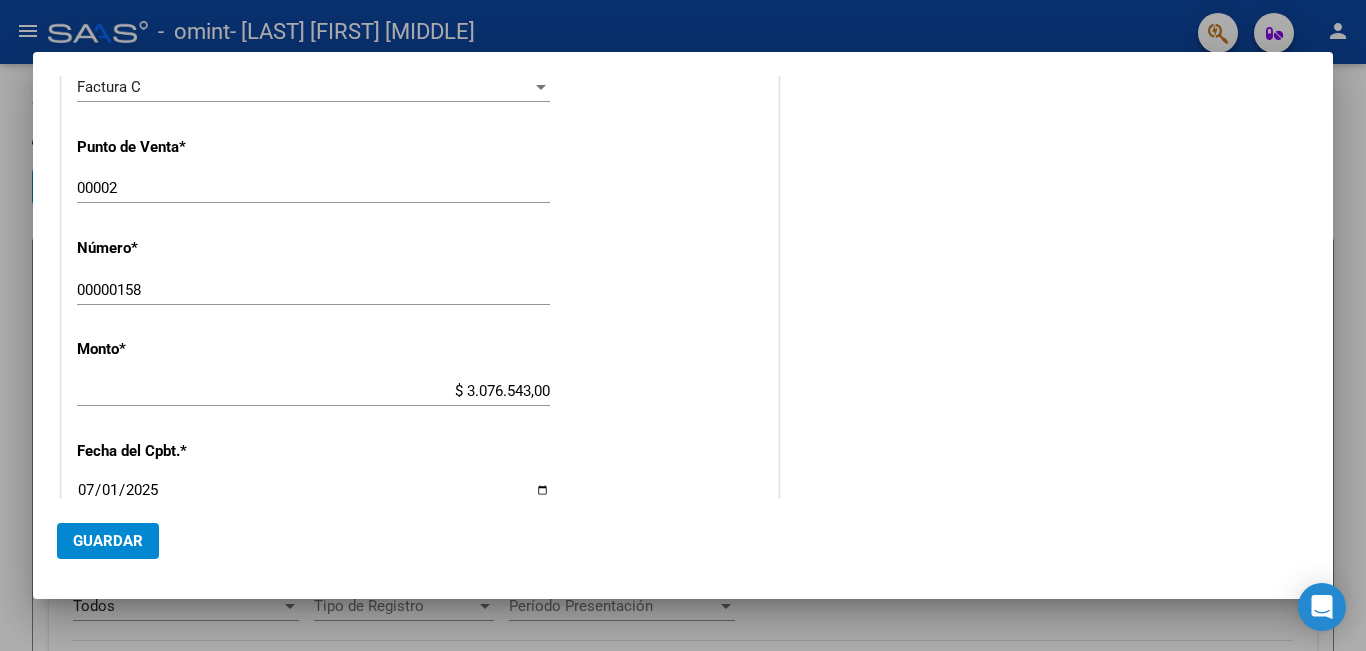 click on "Monto  *   $ 3.076.543,00 Ingresar el monto" 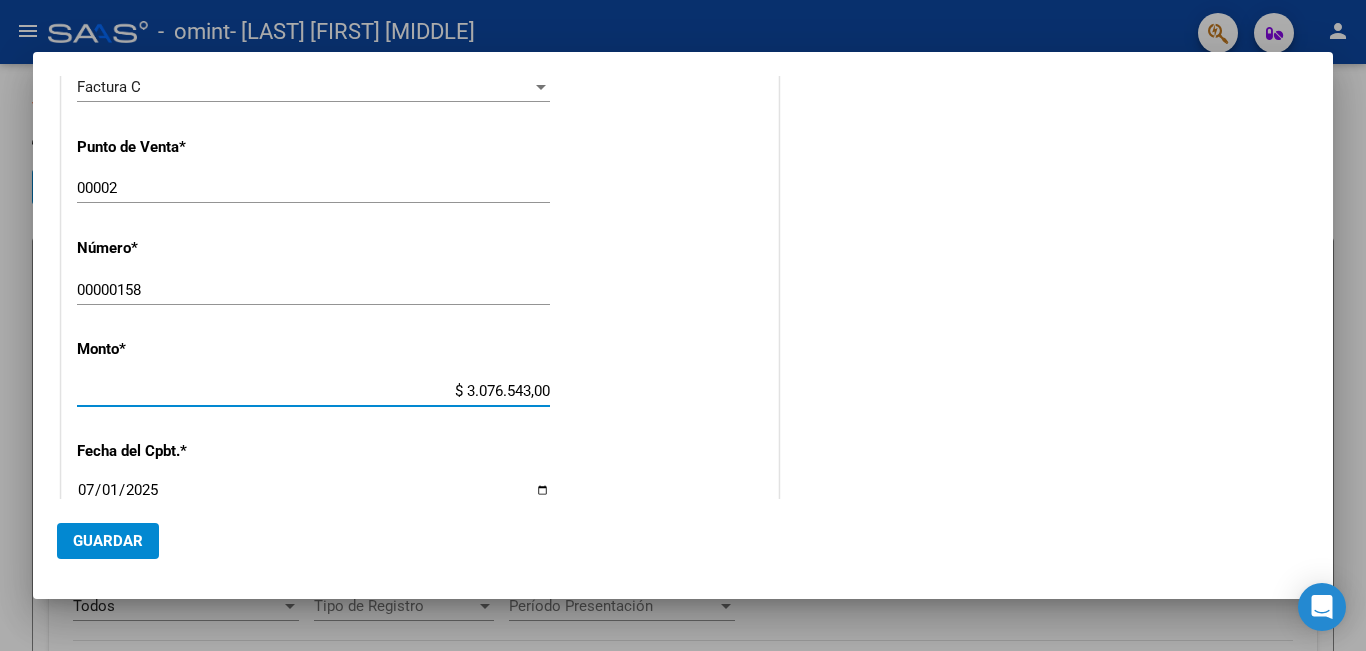 click on "$ 3.076.543,00" at bounding box center [313, 391] 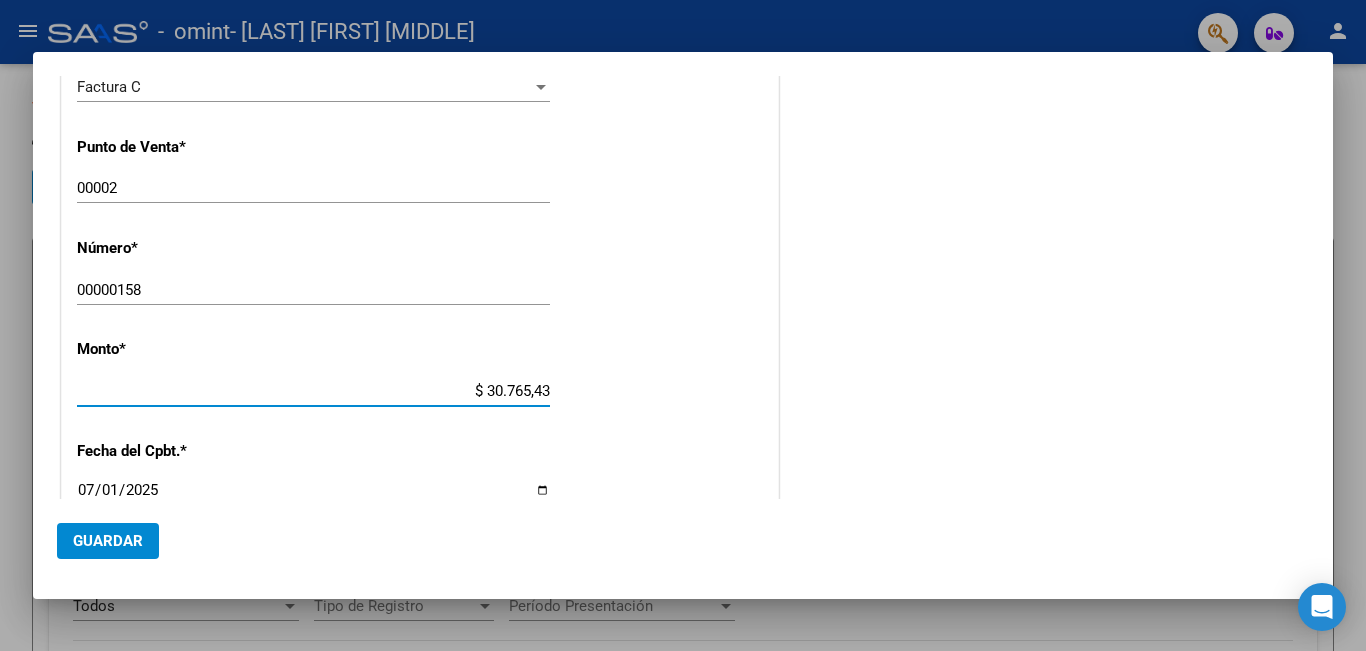 type on "$ 307.654,34" 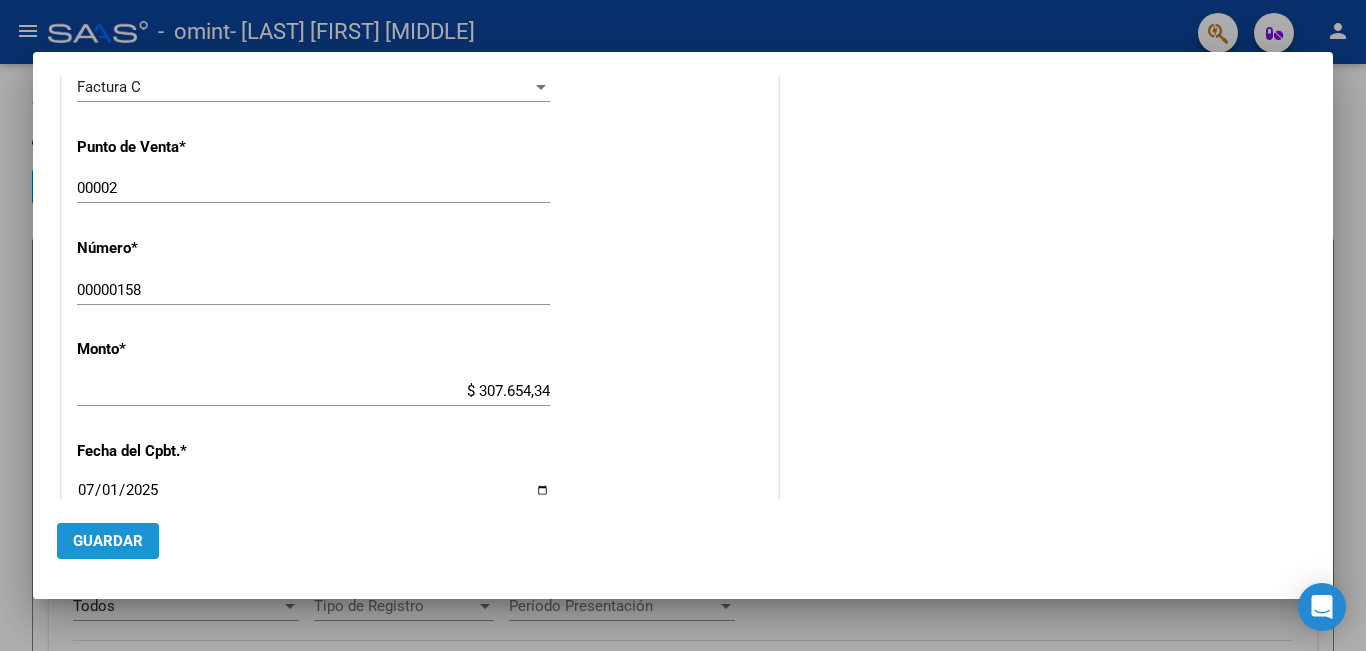 click on "Guardar" 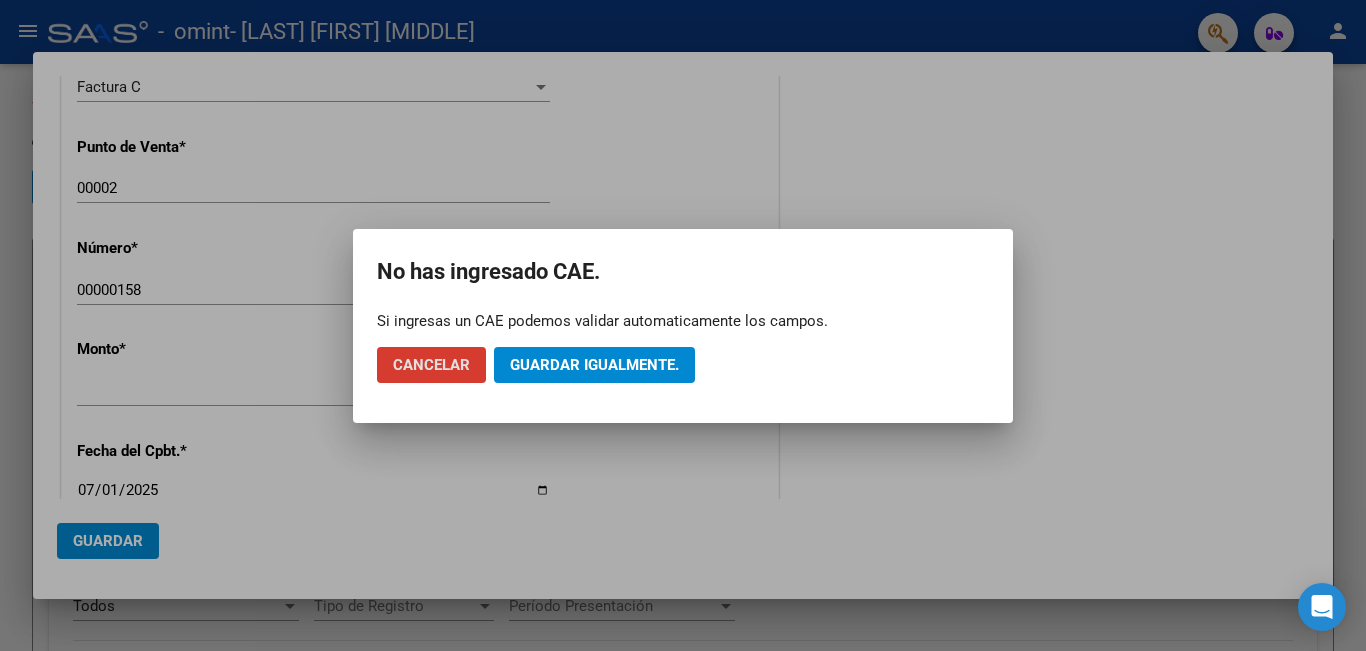 click at bounding box center (683, 325) 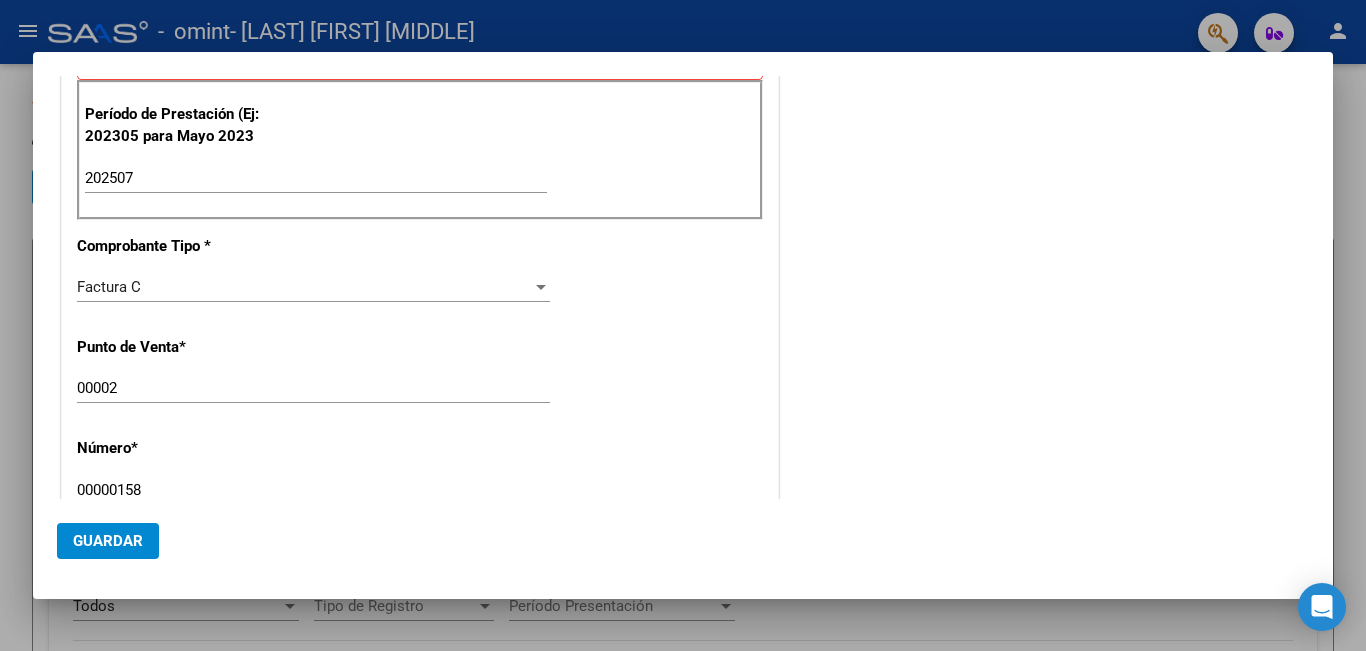 scroll, scrollTop: 404, scrollLeft: 0, axis: vertical 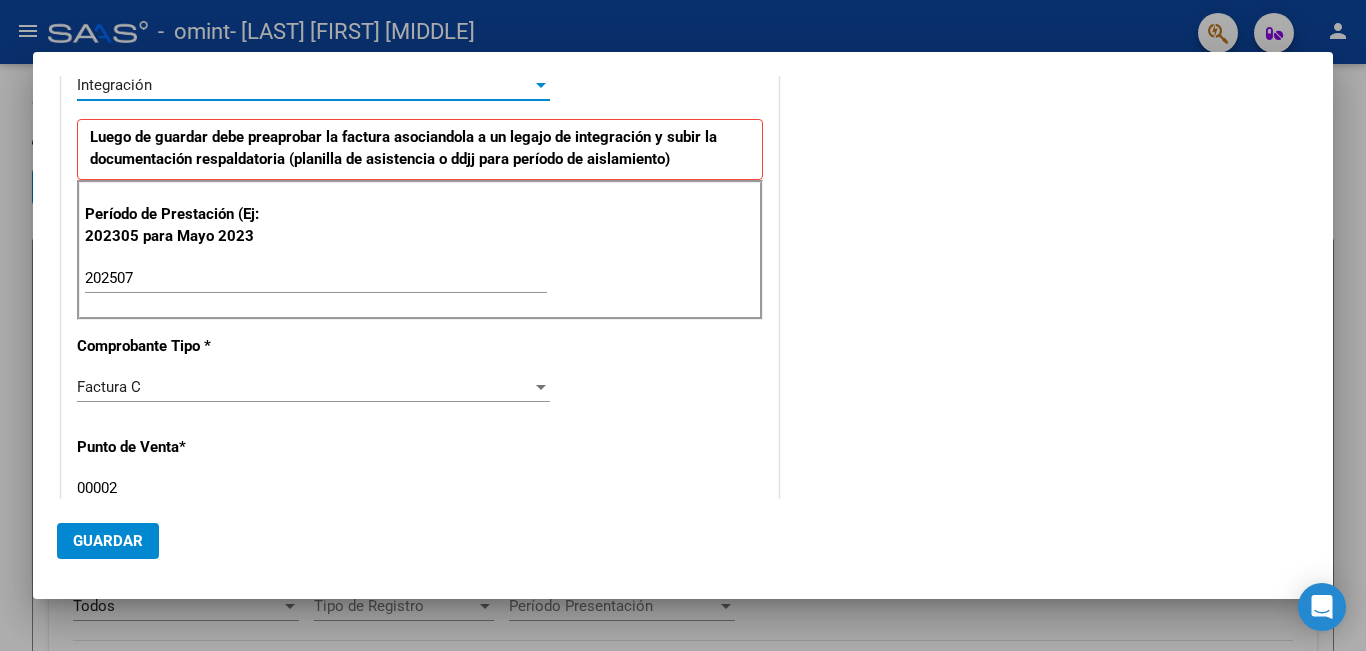 click at bounding box center [541, 85] 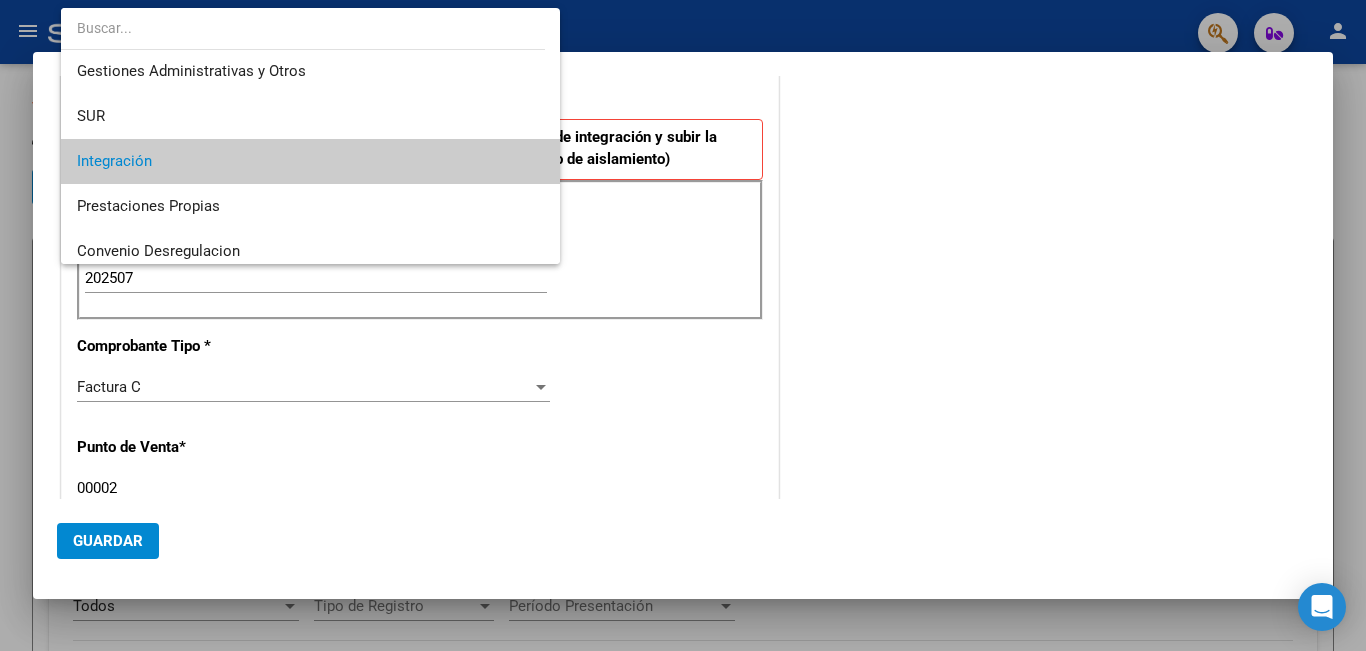scroll, scrollTop: 0, scrollLeft: 0, axis: both 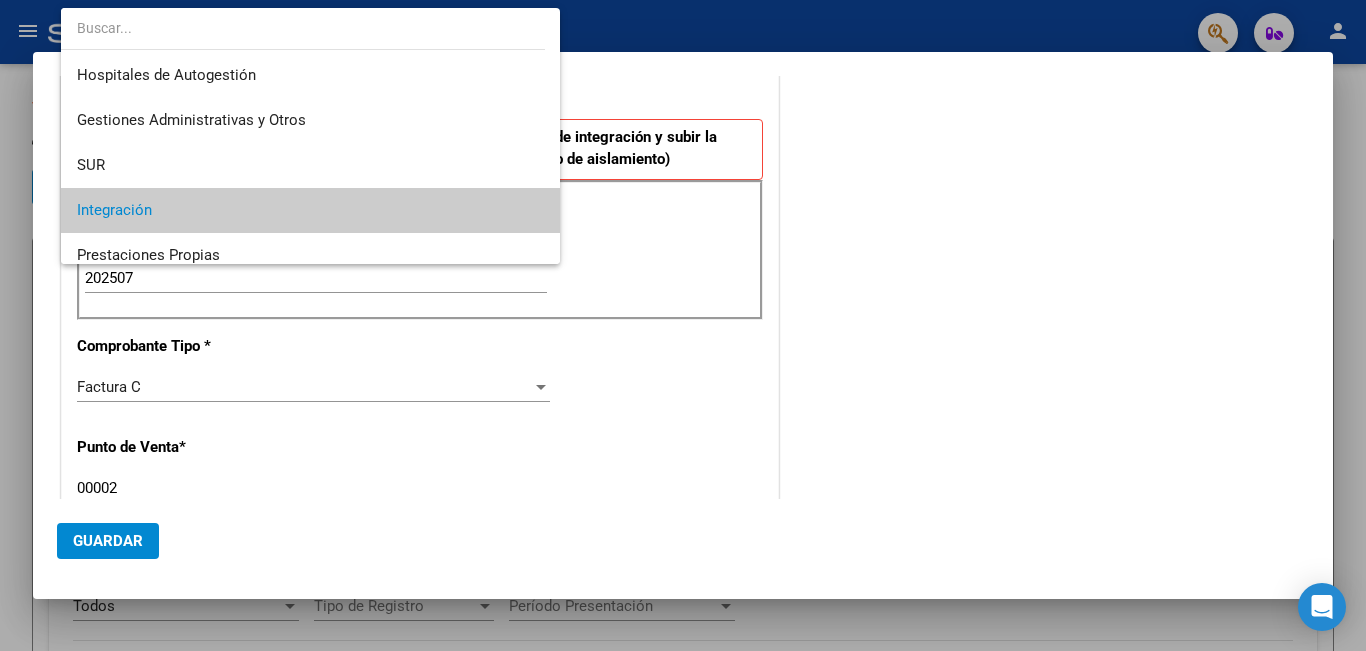 click at bounding box center (683, 325) 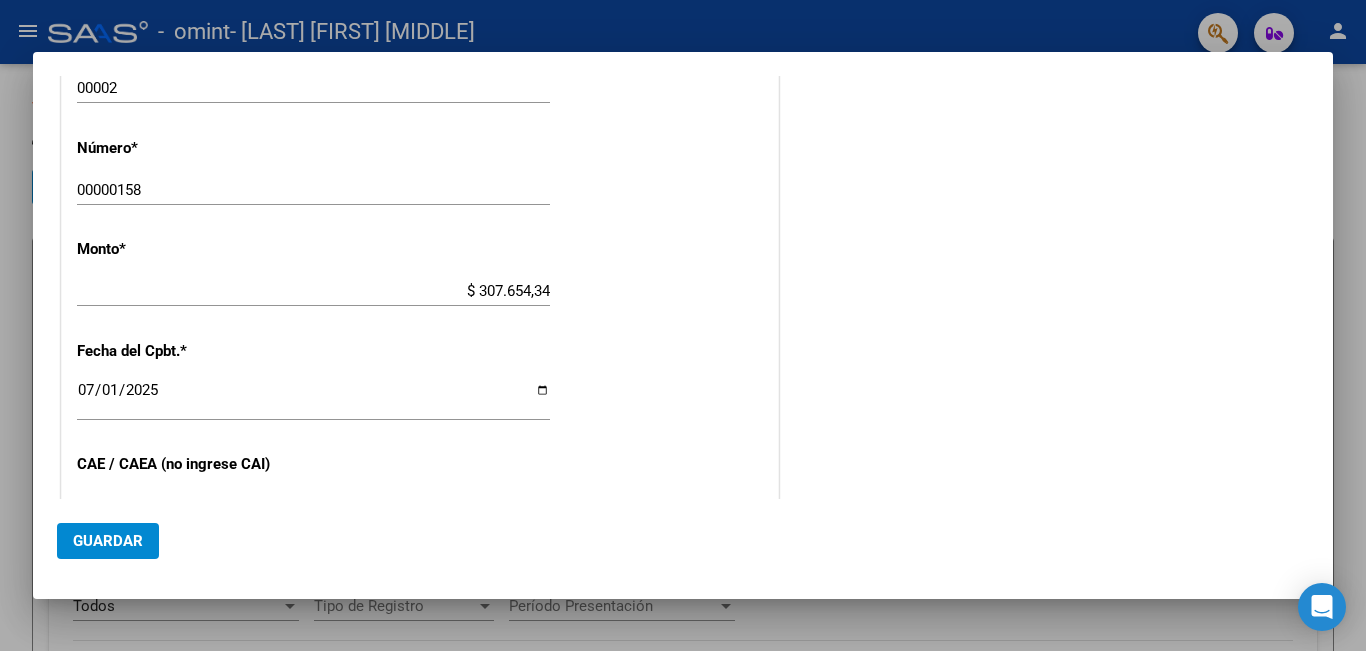 scroll, scrollTop: 904, scrollLeft: 0, axis: vertical 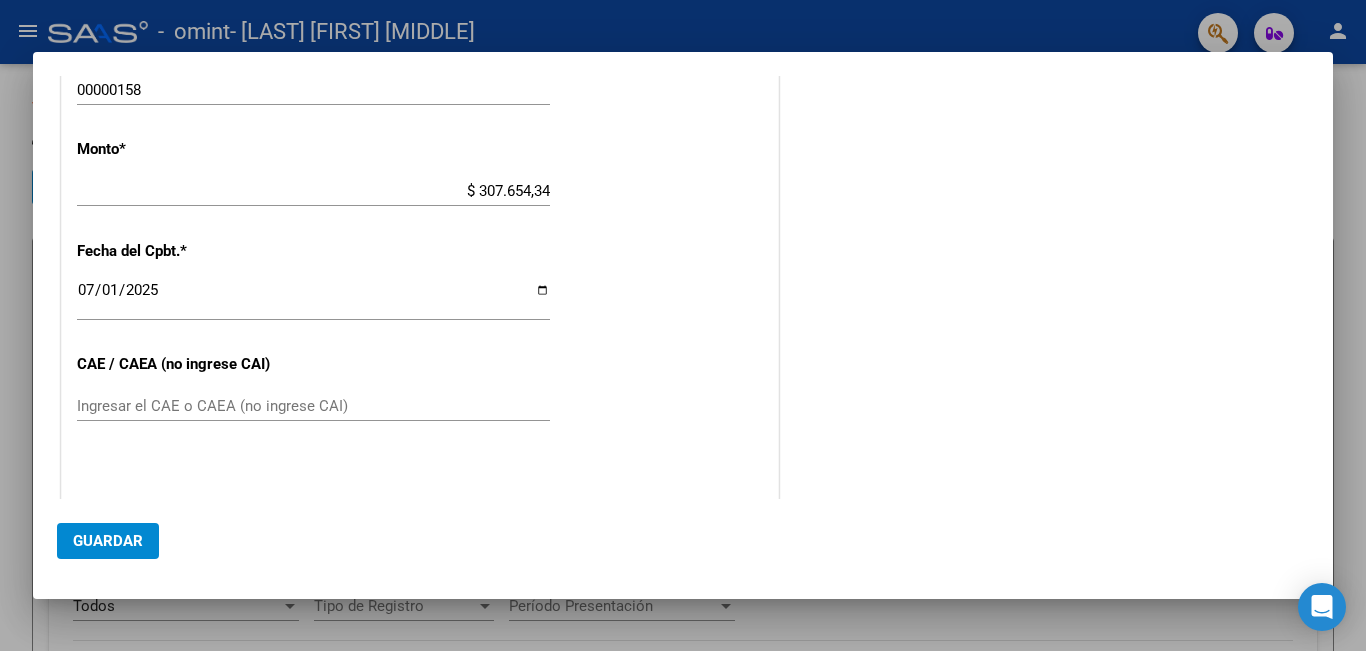 click on "Ingresar el CAE o CAEA (no ingrese CAI)" at bounding box center [313, 406] 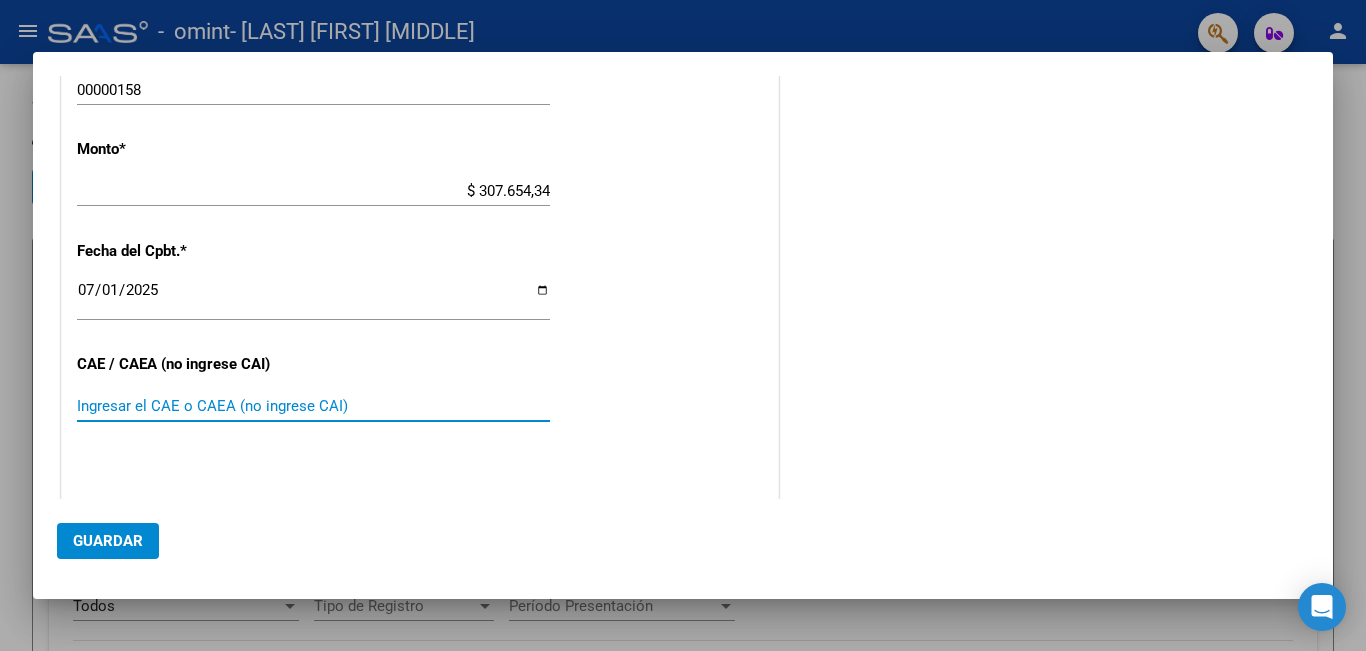 click on "Ingresar el CAE o CAEA (no ingrese CAI)" at bounding box center (313, 406) 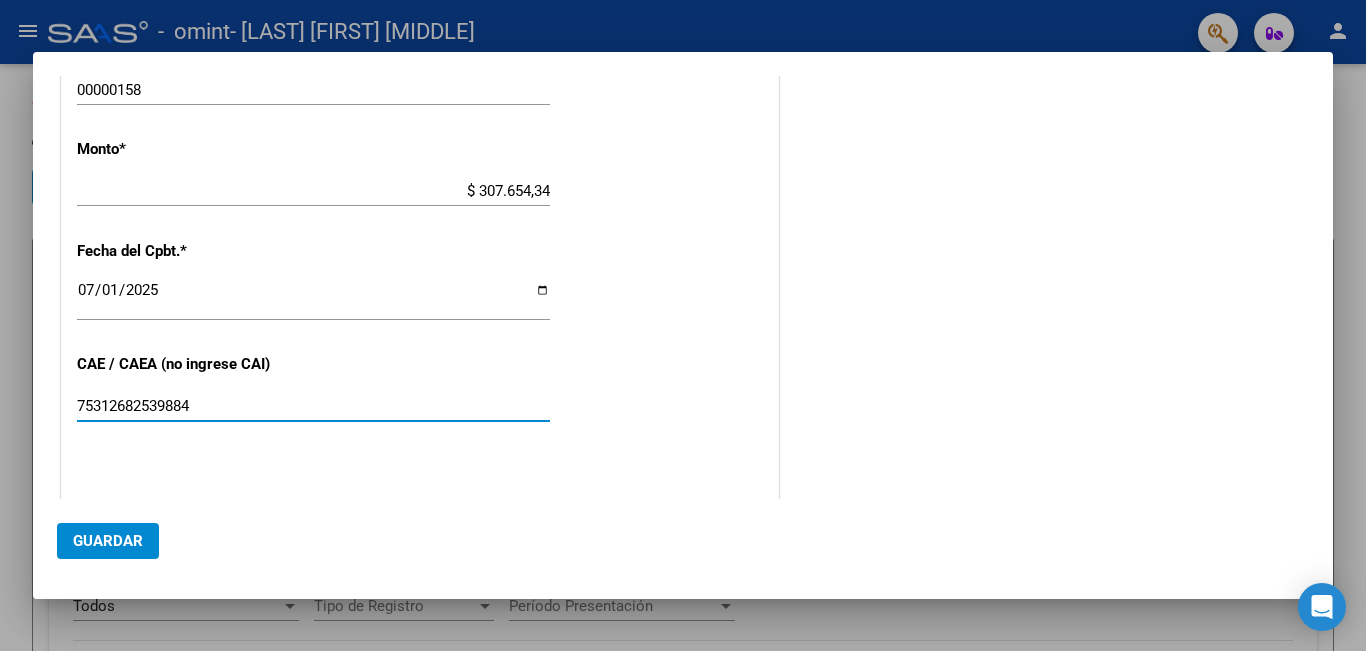type on "75312682539884" 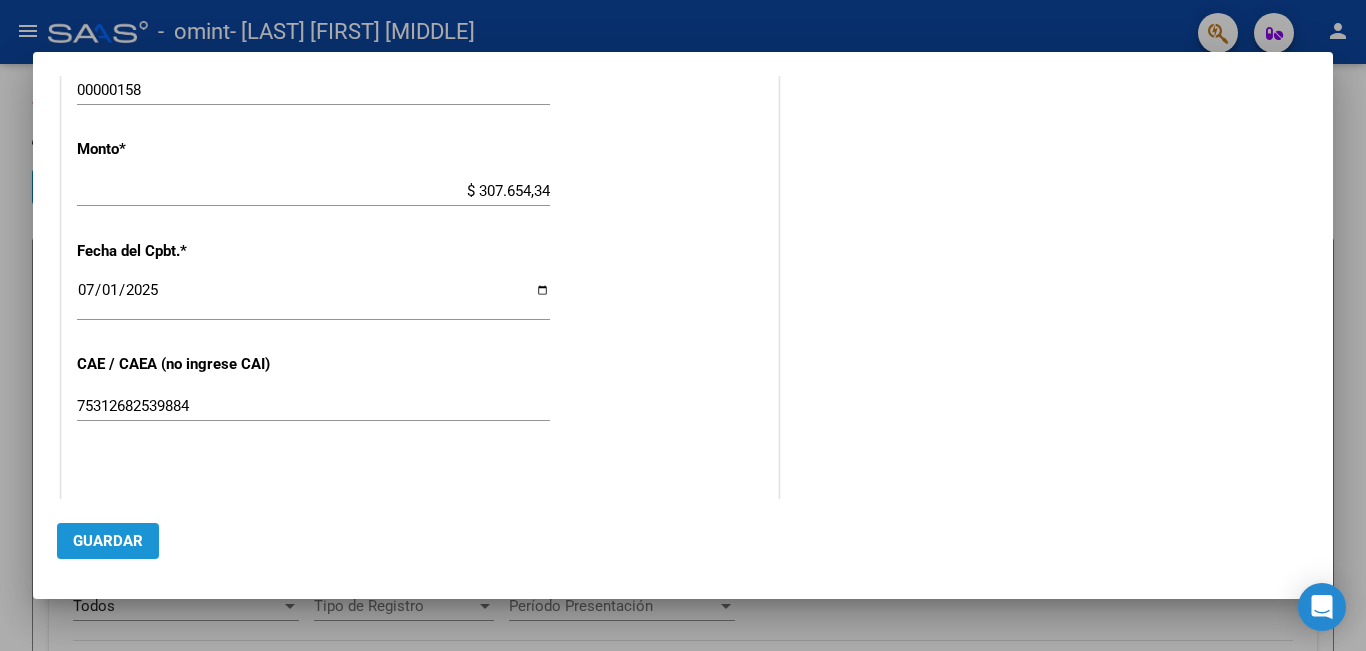 click on "Guardar" 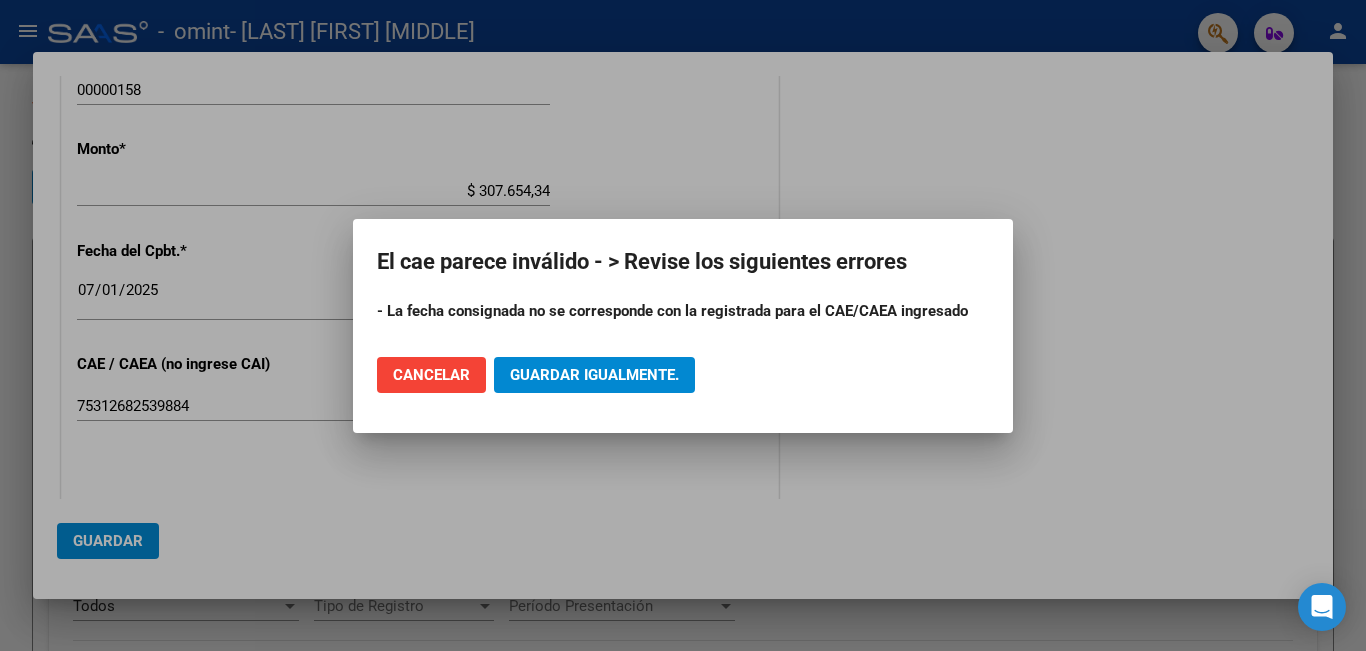 click at bounding box center (683, 325) 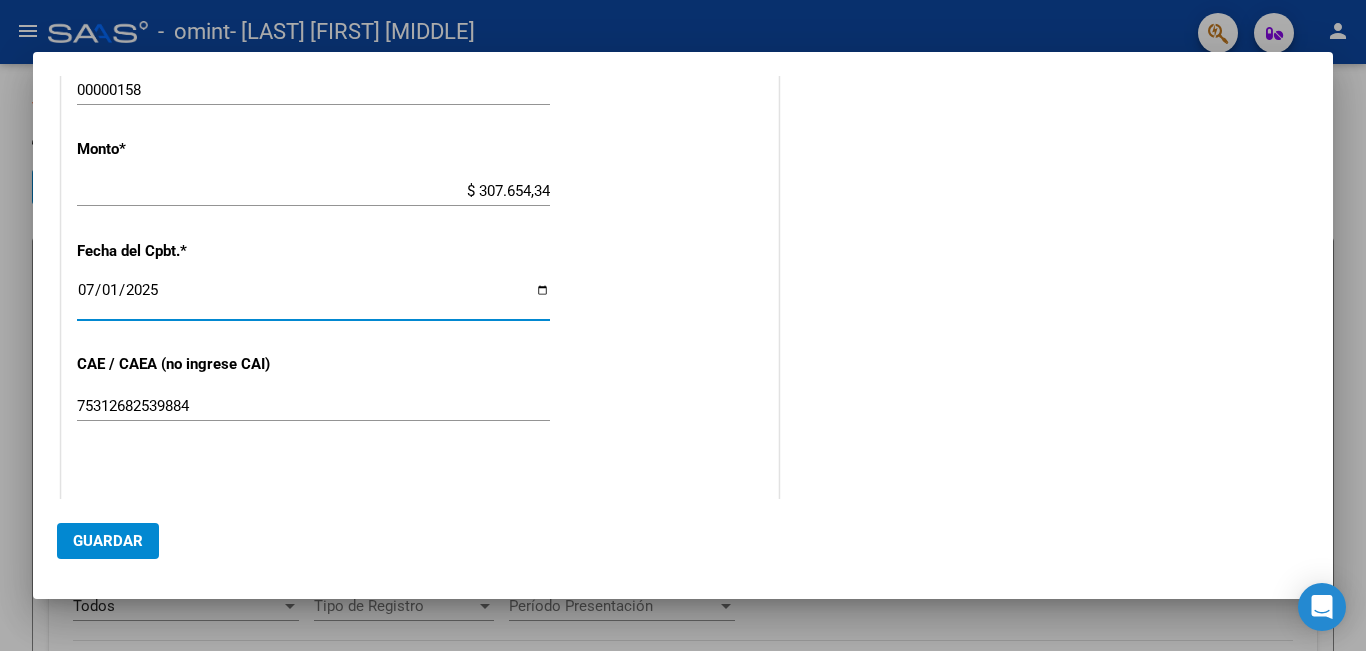 click on "2025-07-01" at bounding box center (313, 298) 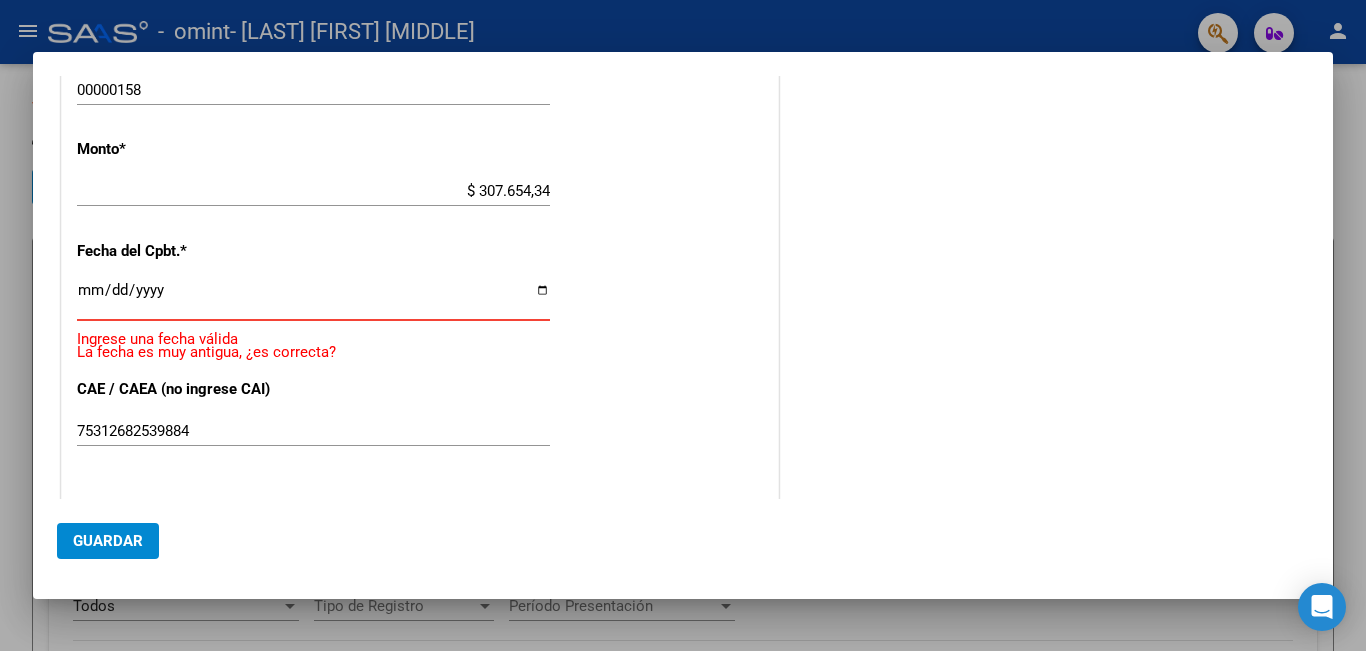 click on "Ingresar la fecha" at bounding box center [313, 298] 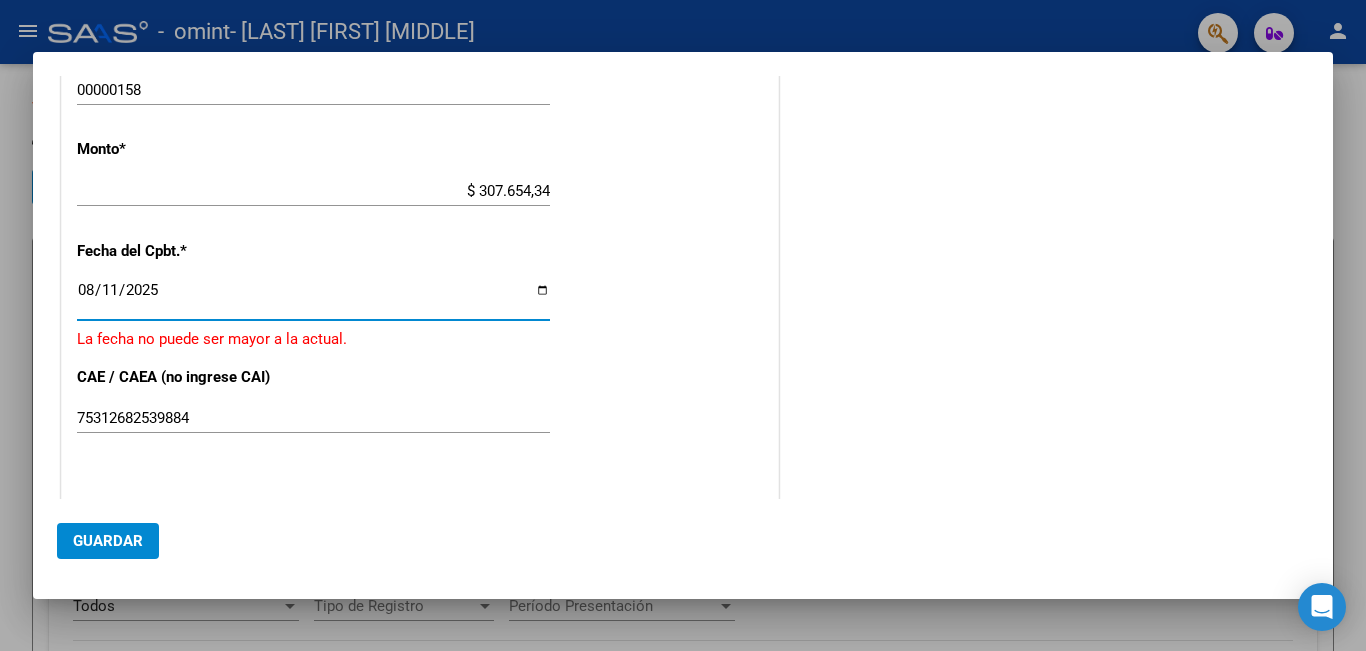 click on "2025-08-11" at bounding box center (313, 298) 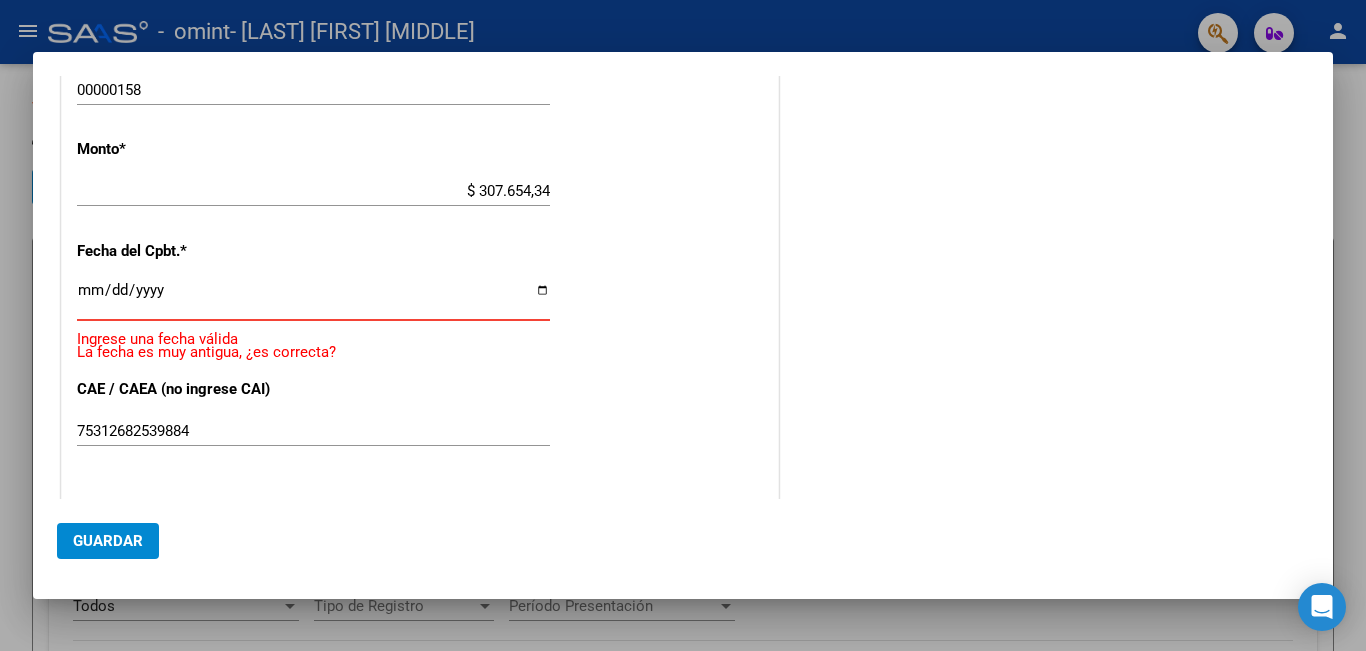 click on "Ingresar la fecha" at bounding box center (313, 298) 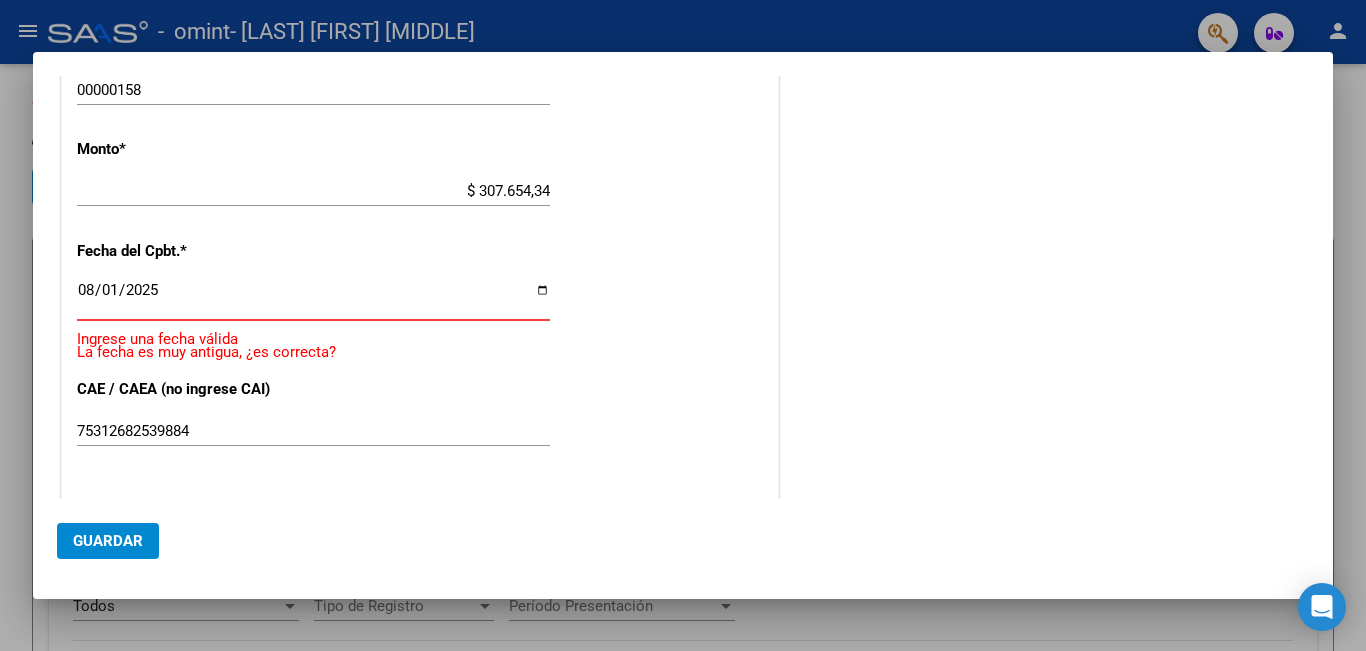 type on "2025-08-01" 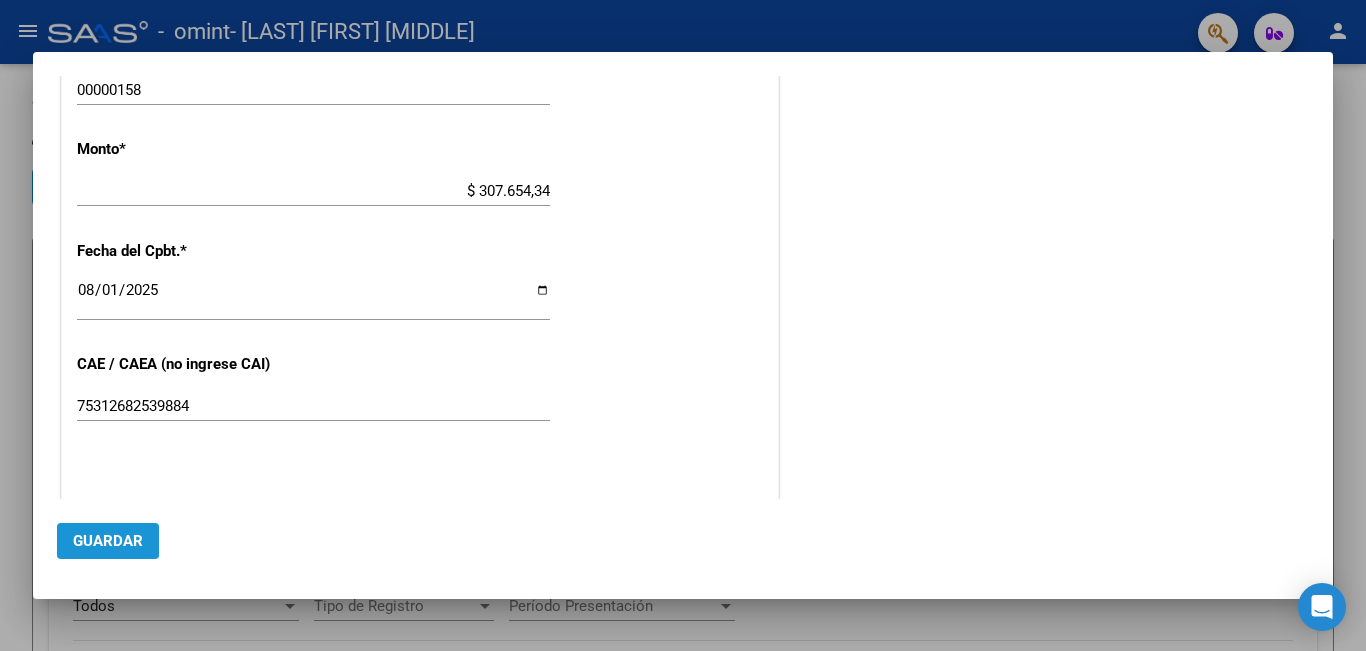 click on "Guardar" 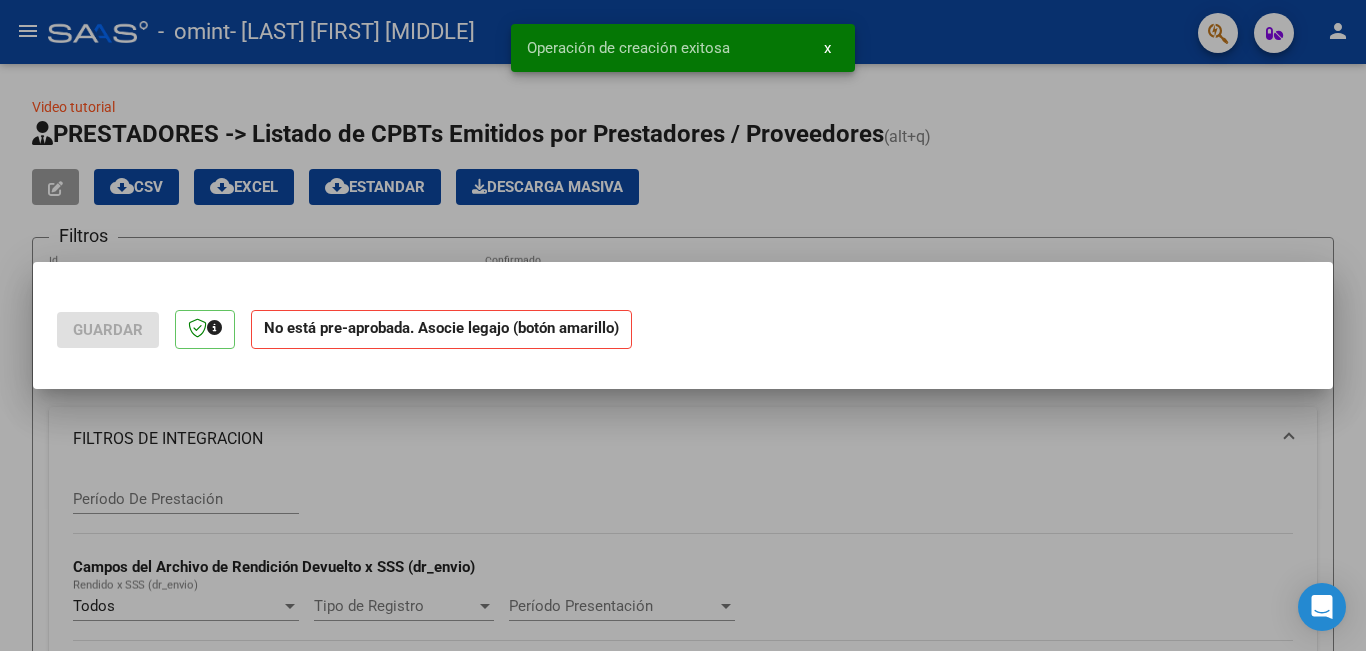 scroll, scrollTop: 0, scrollLeft: 0, axis: both 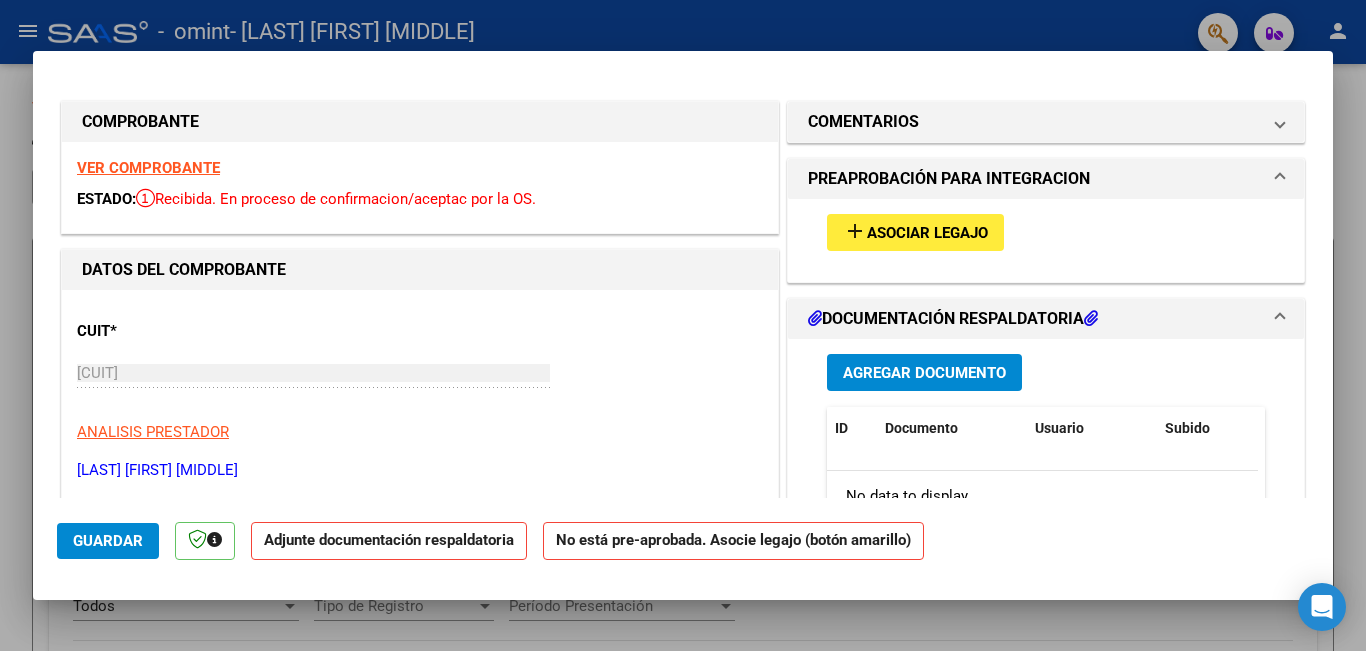 click on "Adjunte documentación respaldatoria" 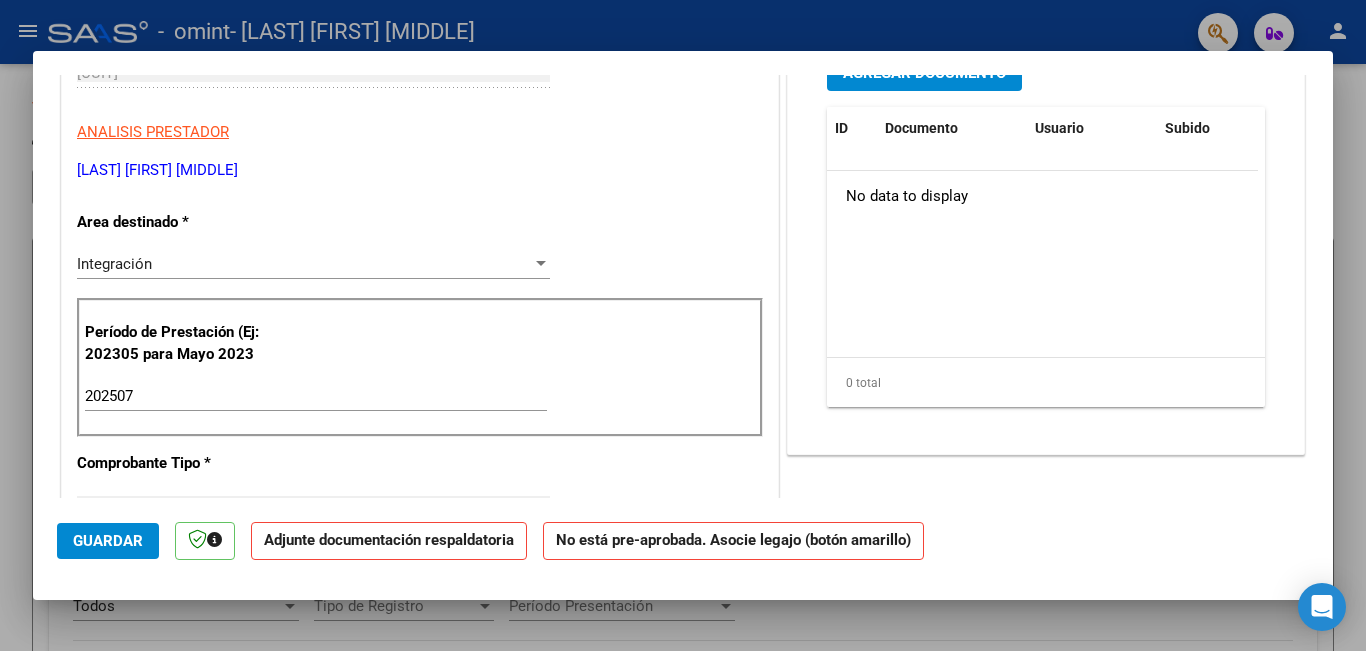 scroll, scrollTop: 100, scrollLeft: 0, axis: vertical 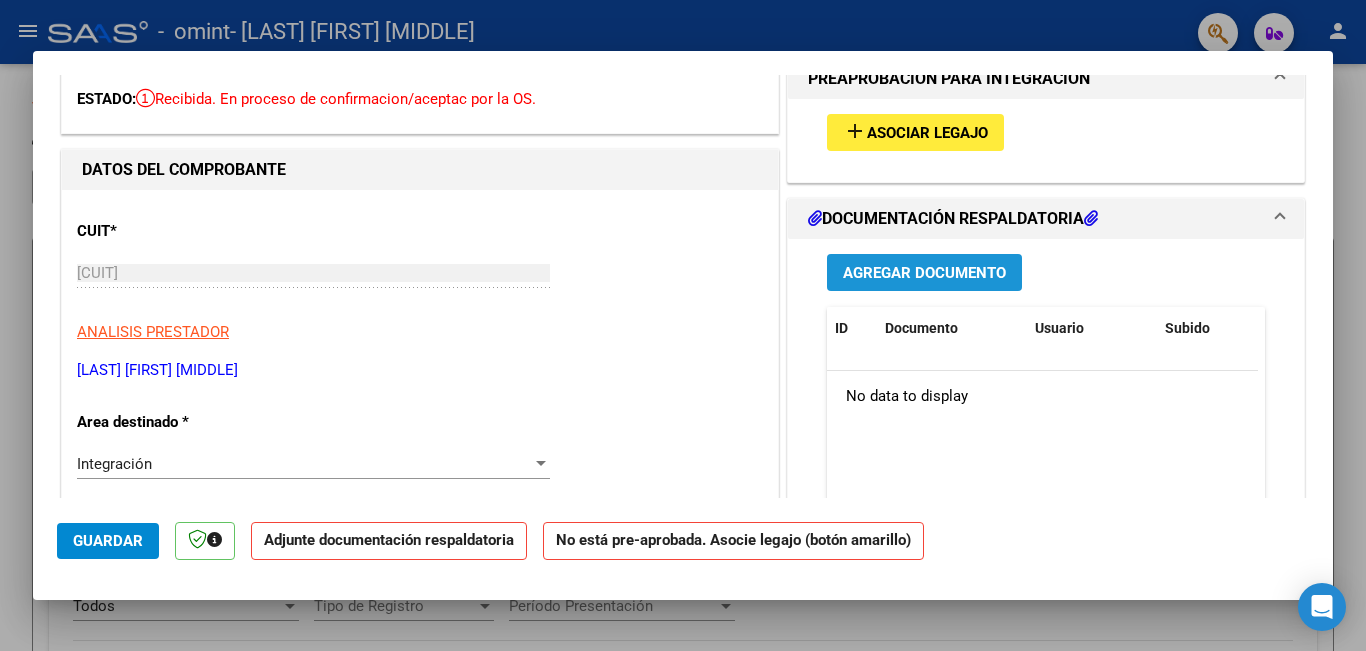 click on "Agregar Documento" at bounding box center (924, 273) 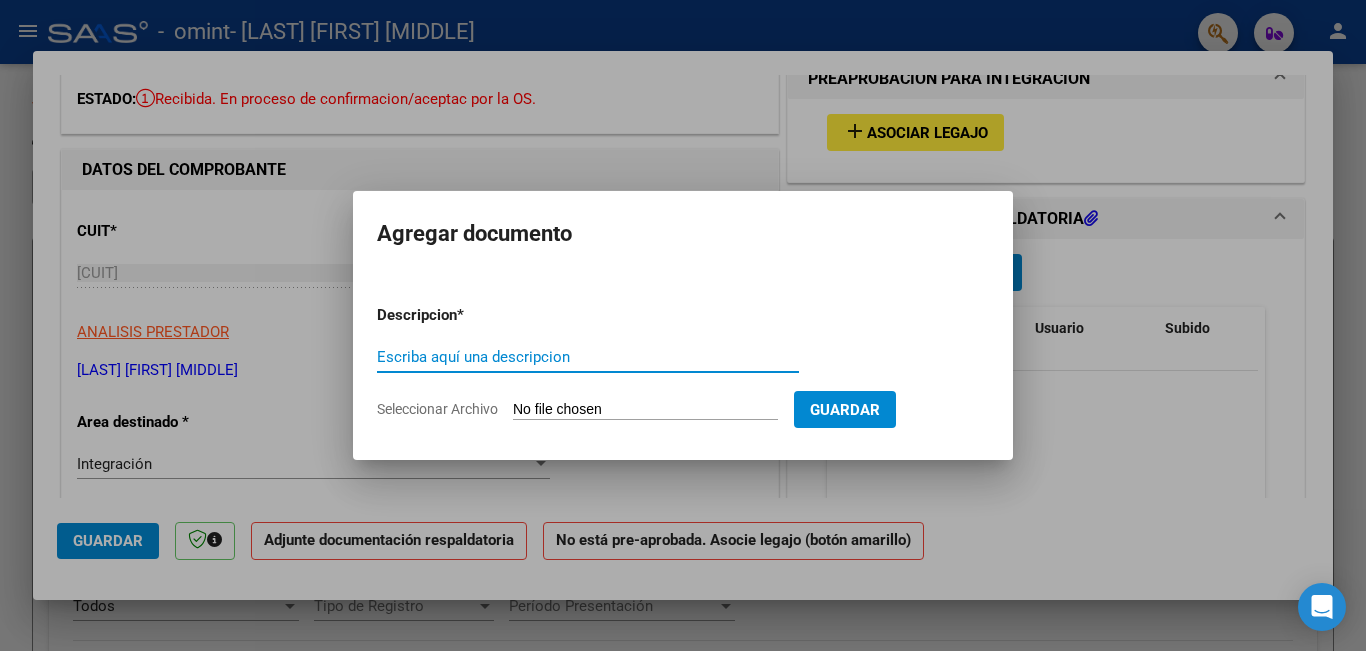 click on "Seleccionar Archivo" at bounding box center [645, 410] 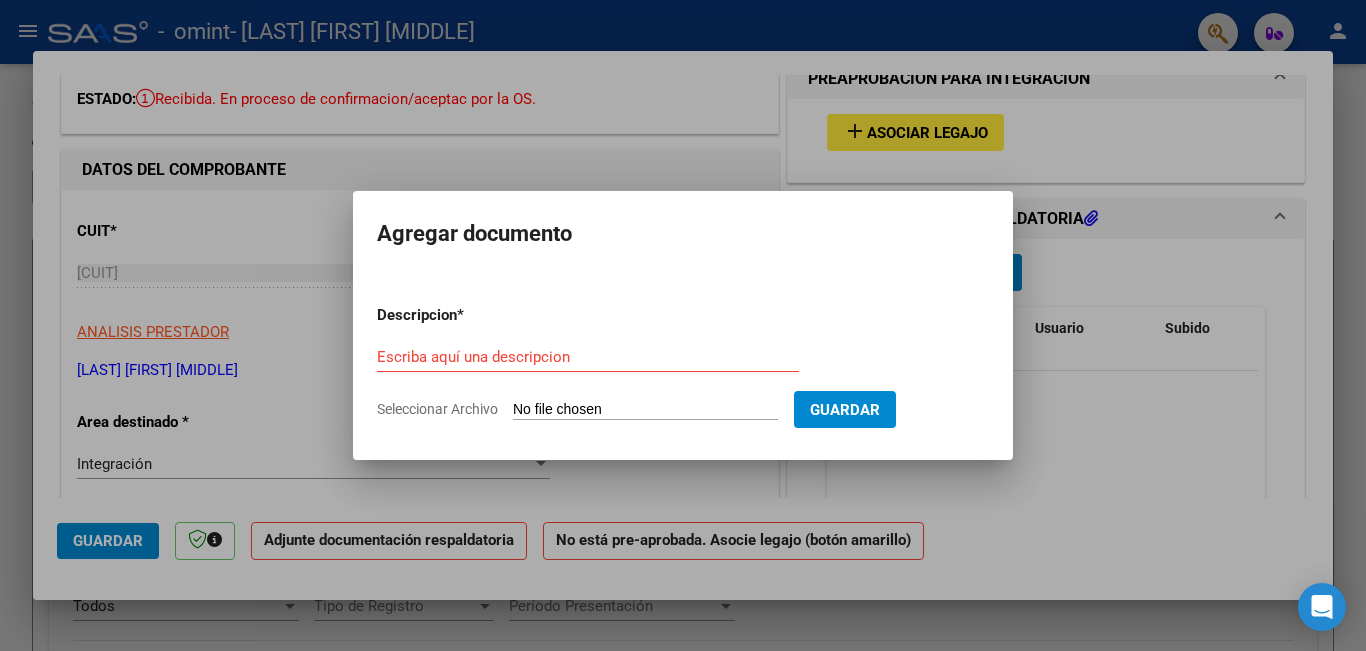 type on "C:\fakepath\[FILENAME] [MONTH] [YEAR].jpg" 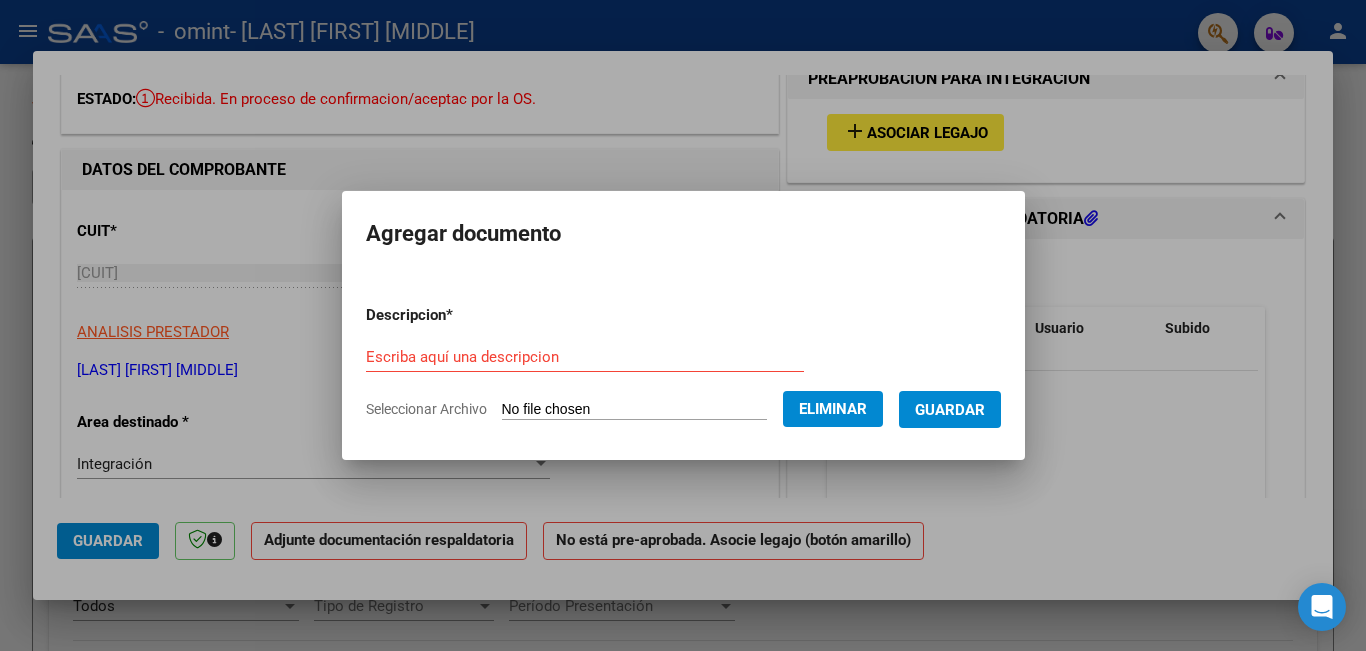 click on "Escriba aquí una descripcion" at bounding box center [585, 357] 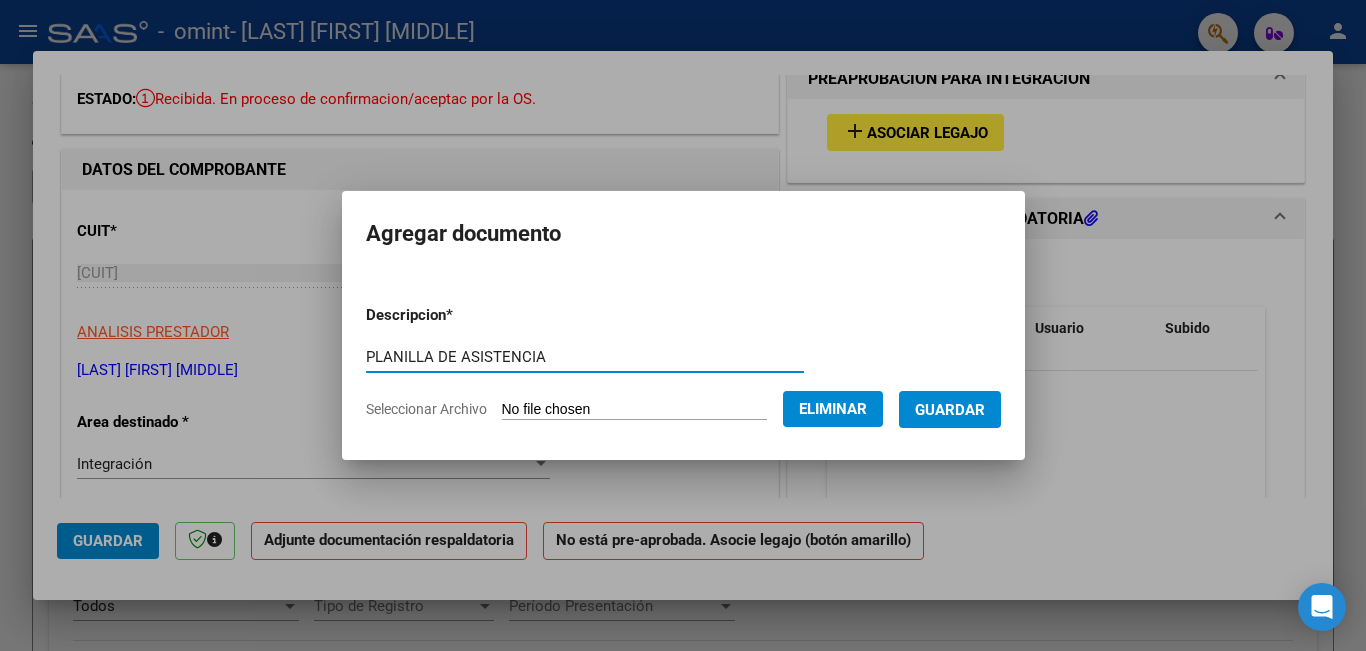 type on "PLANILLA DE ASISTENCIA" 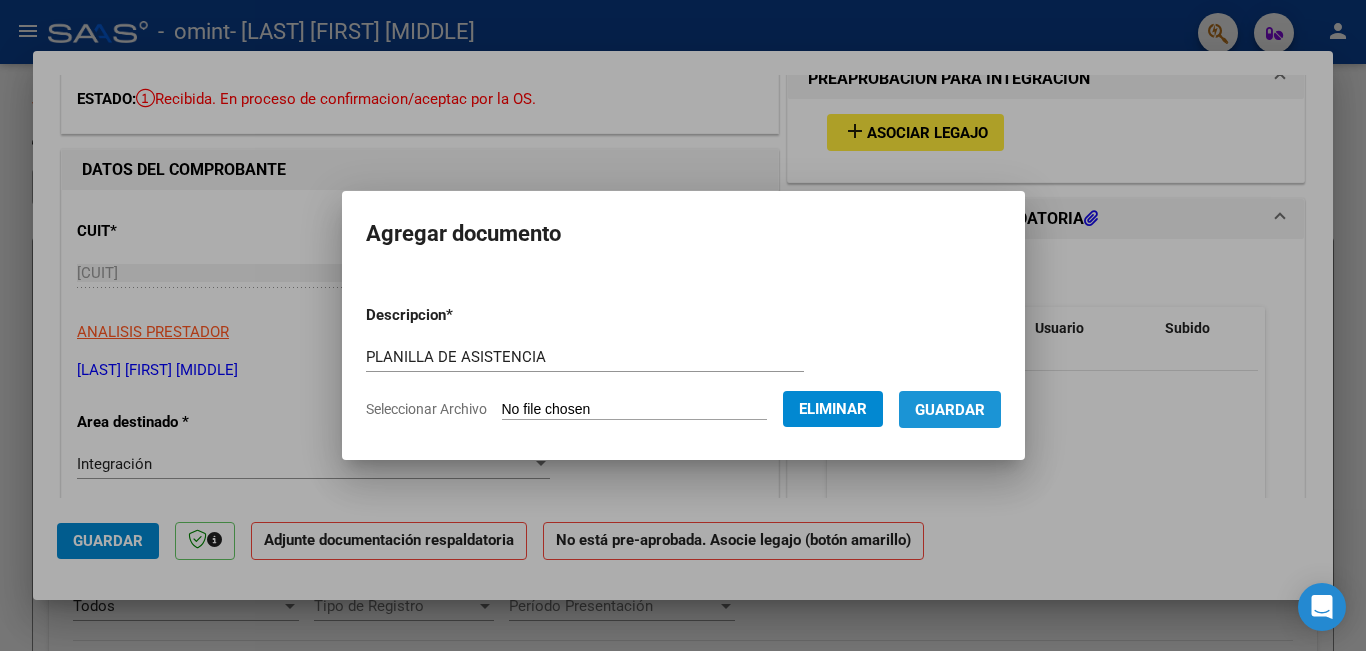 click on "Guardar" at bounding box center [950, 410] 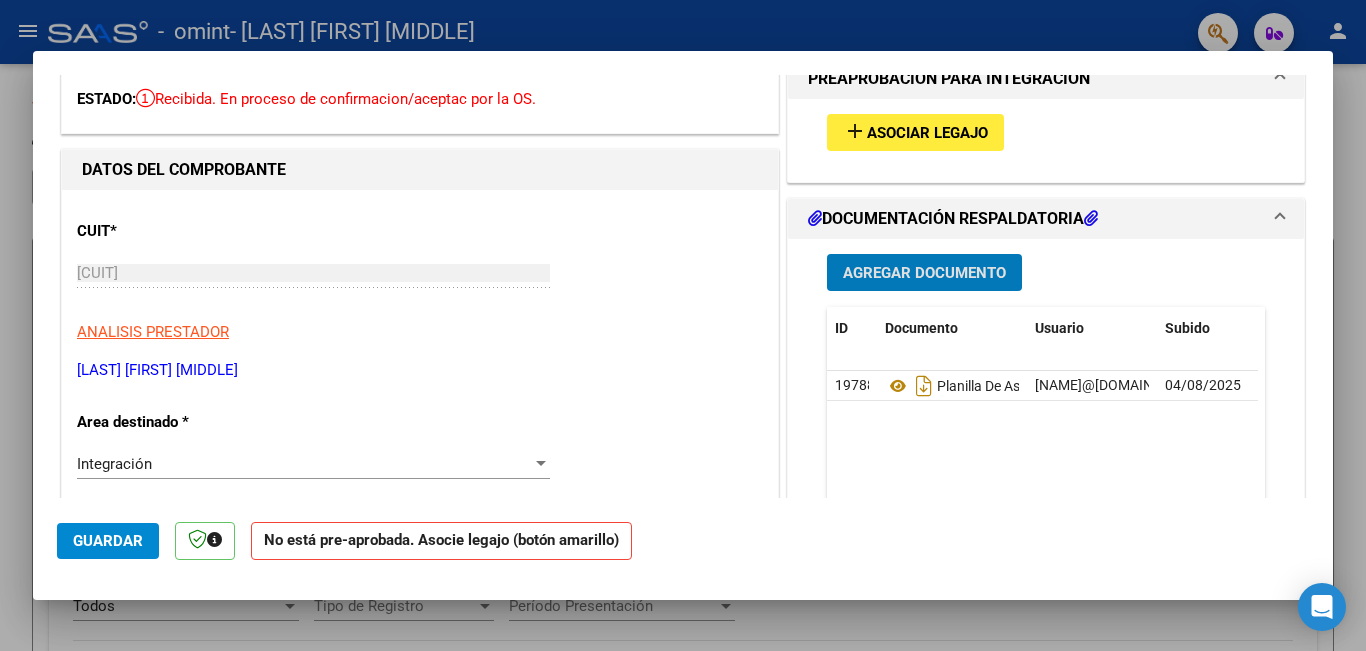 click on "Asociar Legajo" at bounding box center (927, 133) 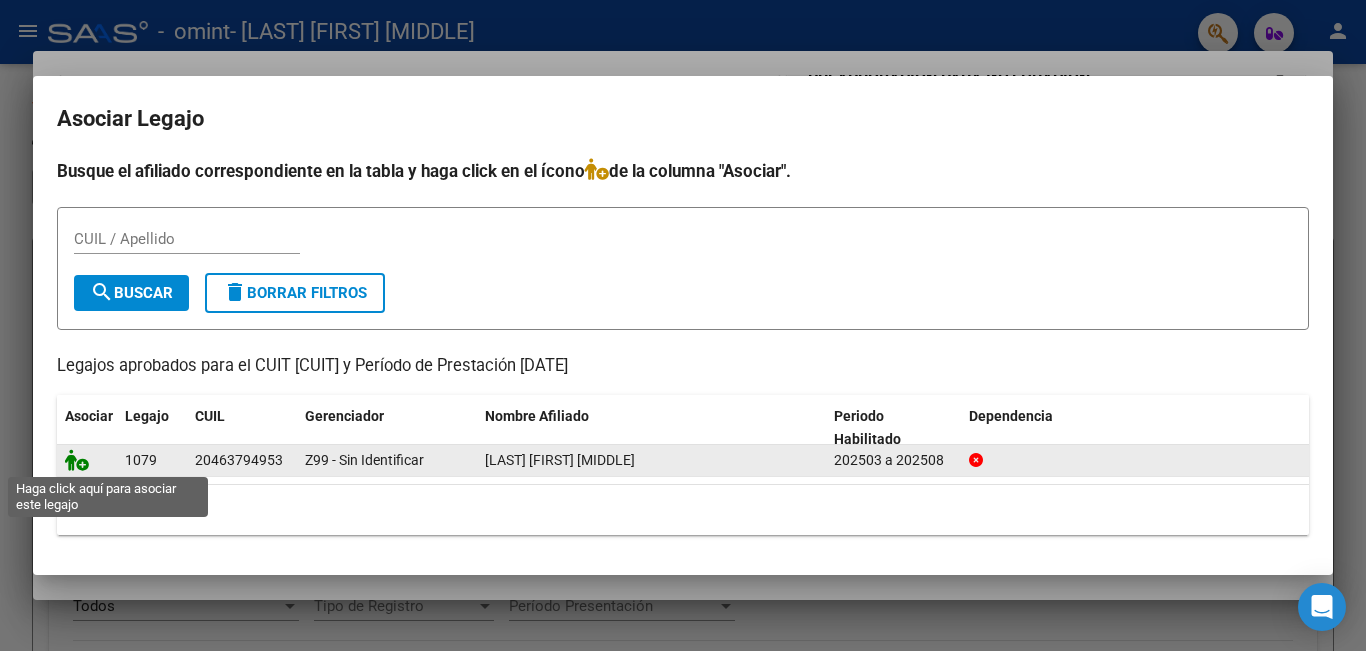 click 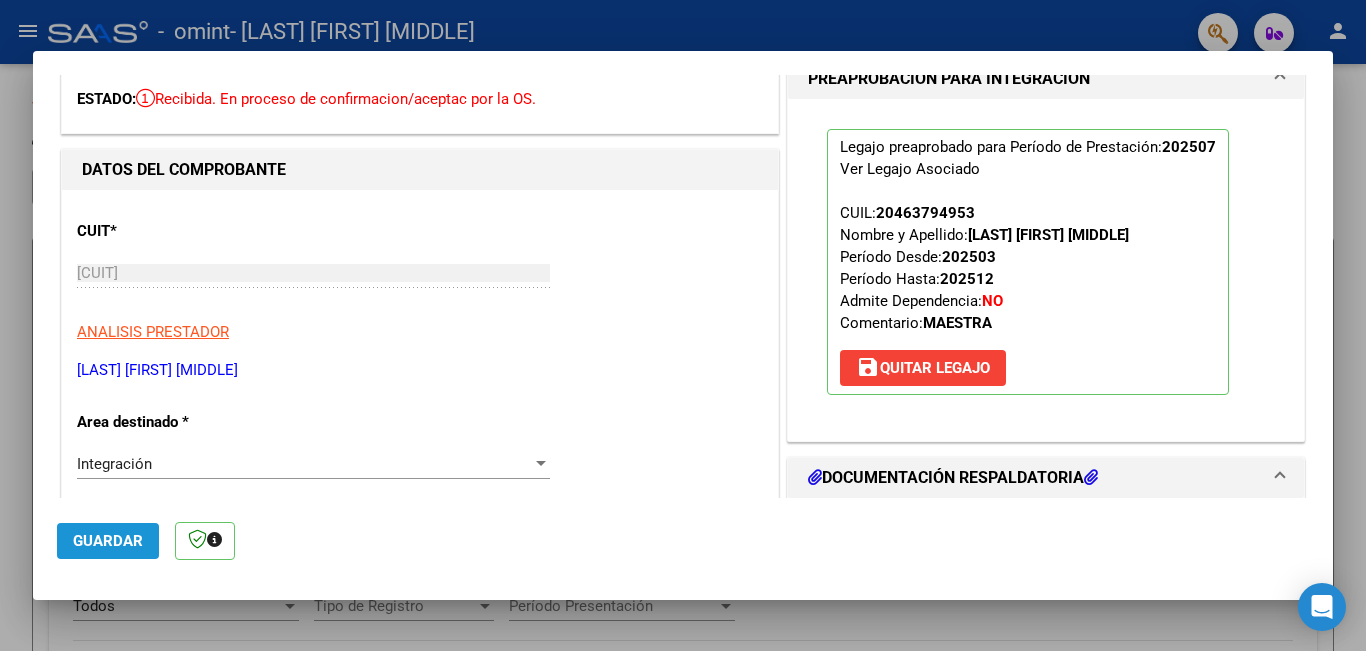 click on "Guardar" 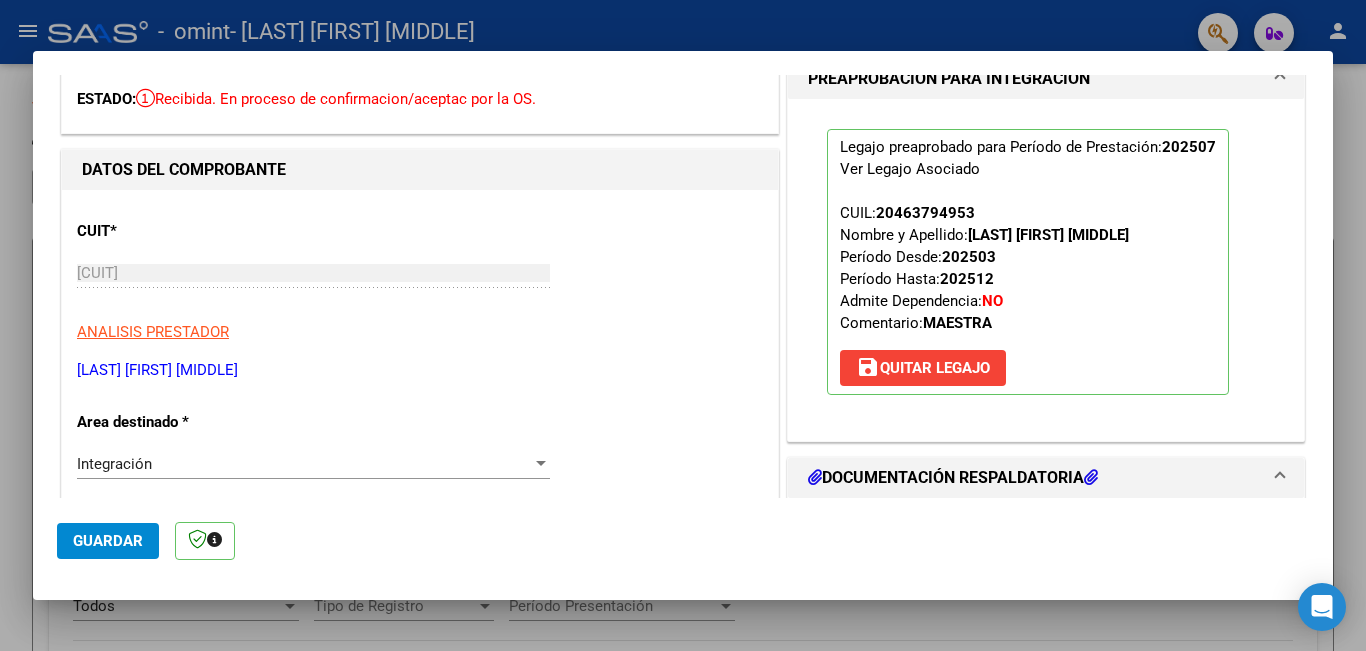 click on "DOCUMENTACIÓN RESPALDATORIA" at bounding box center (953, 478) 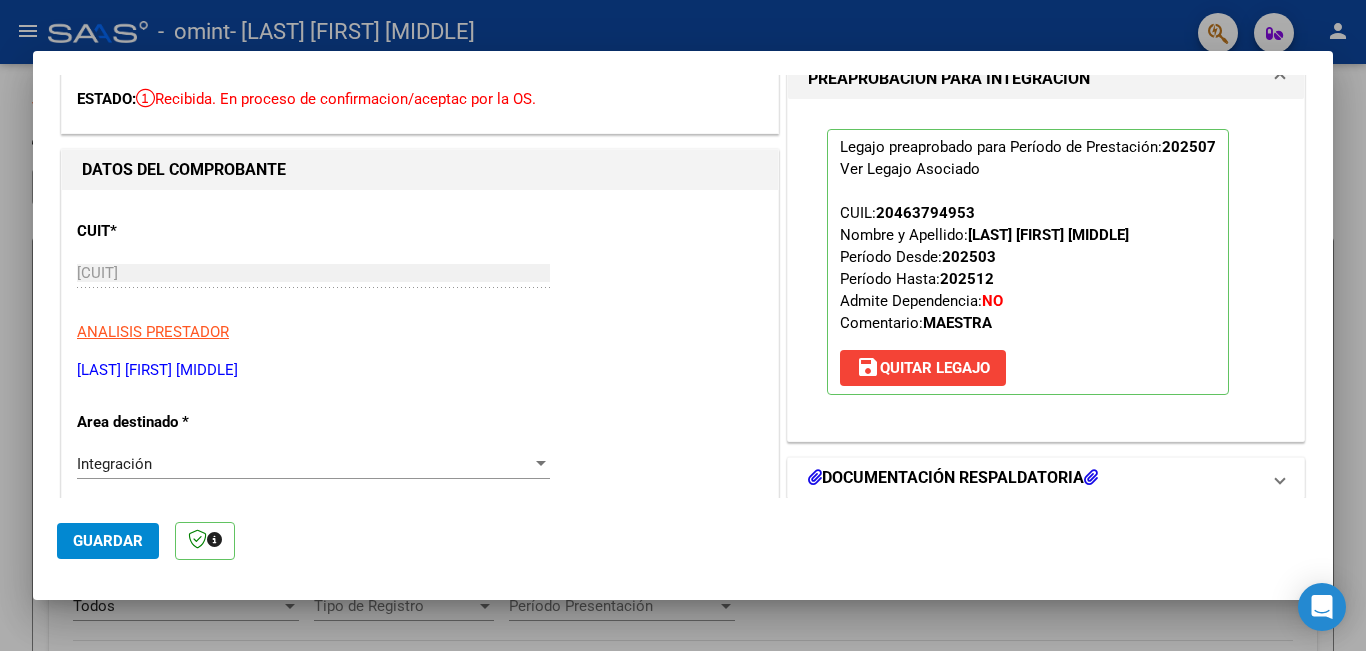 click at bounding box center [1280, 478] 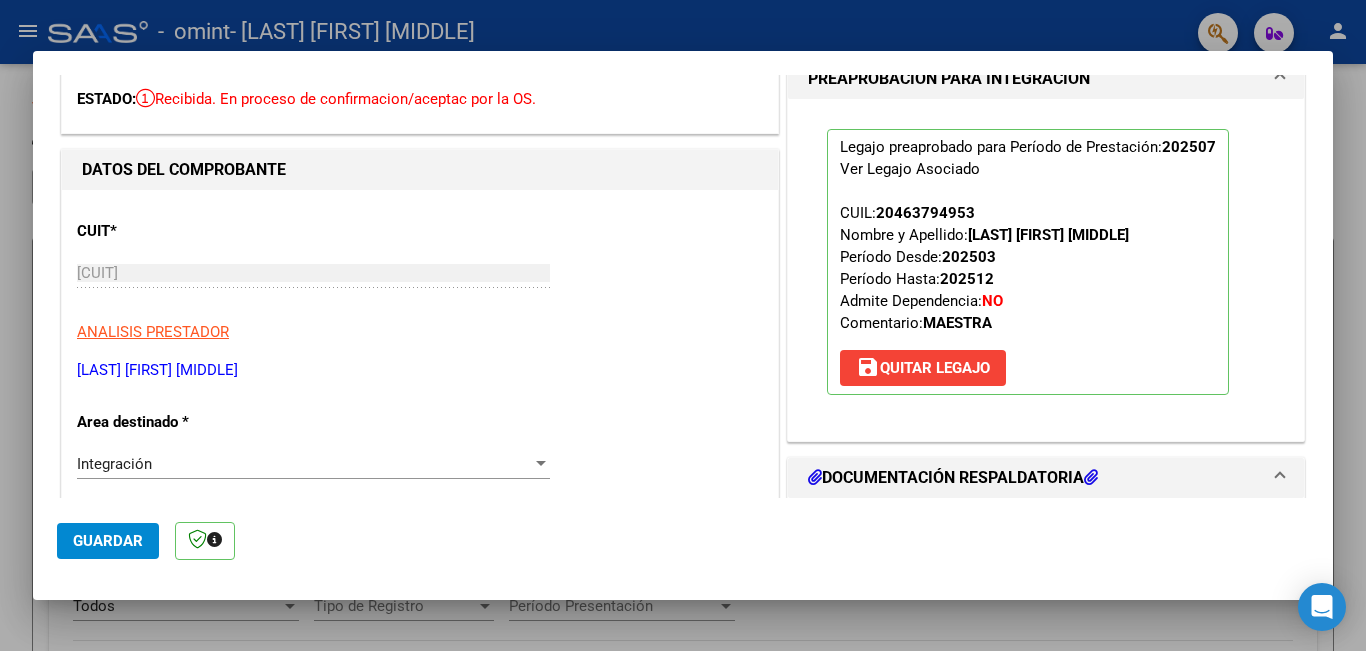 click on "DOCUMENTACIÓN RESPALDATORIA" at bounding box center [1046, 478] 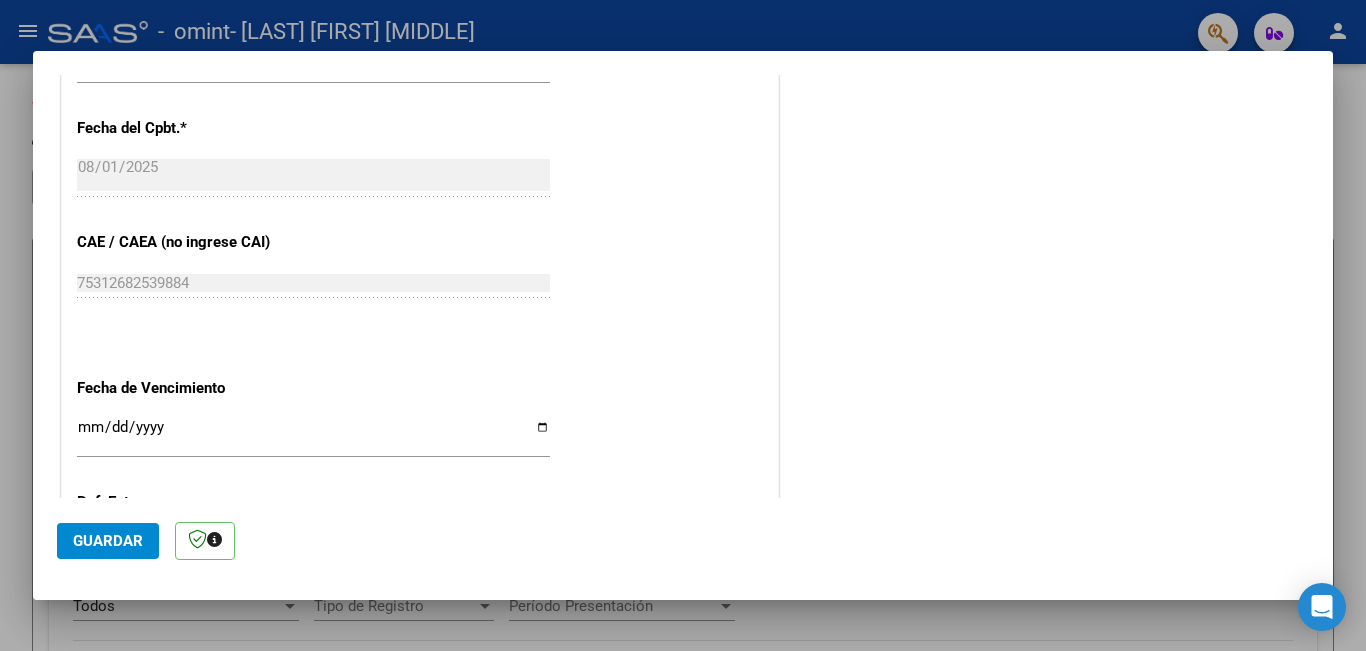 scroll, scrollTop: 1193, scrollLeft: 0, axis: vertical 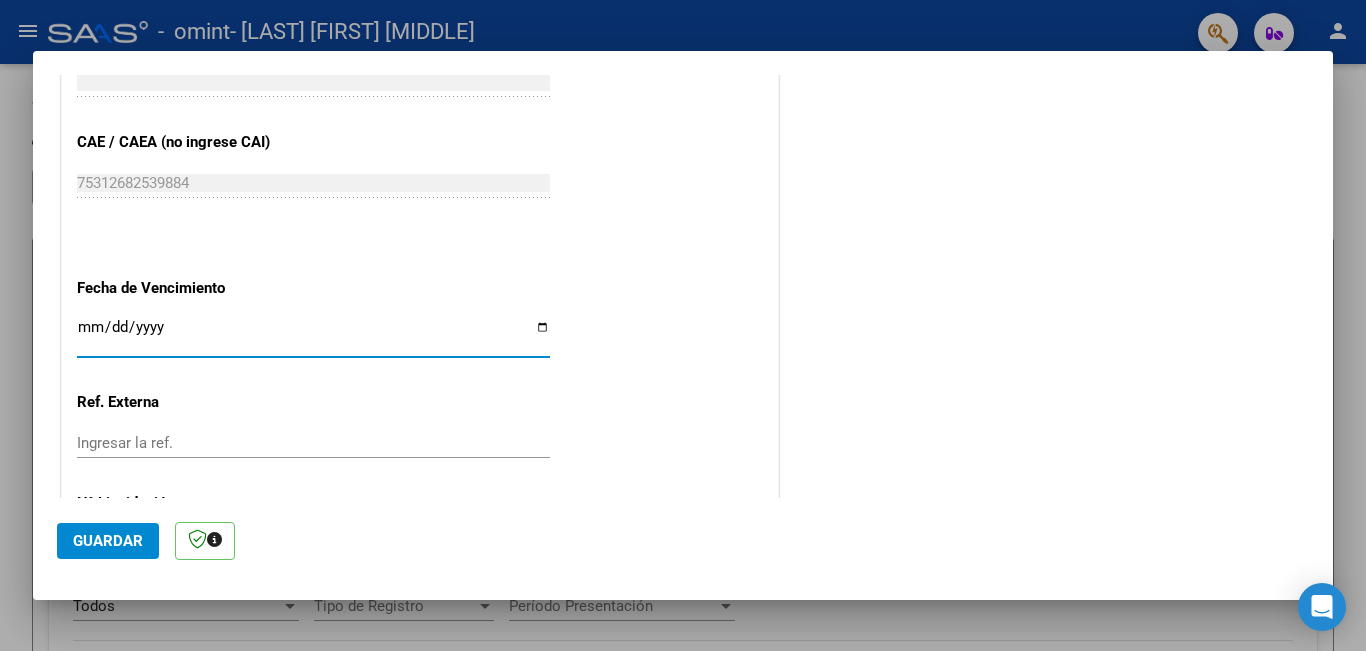 click on "Ingresar la fecha" at bounding box center (313, 335) 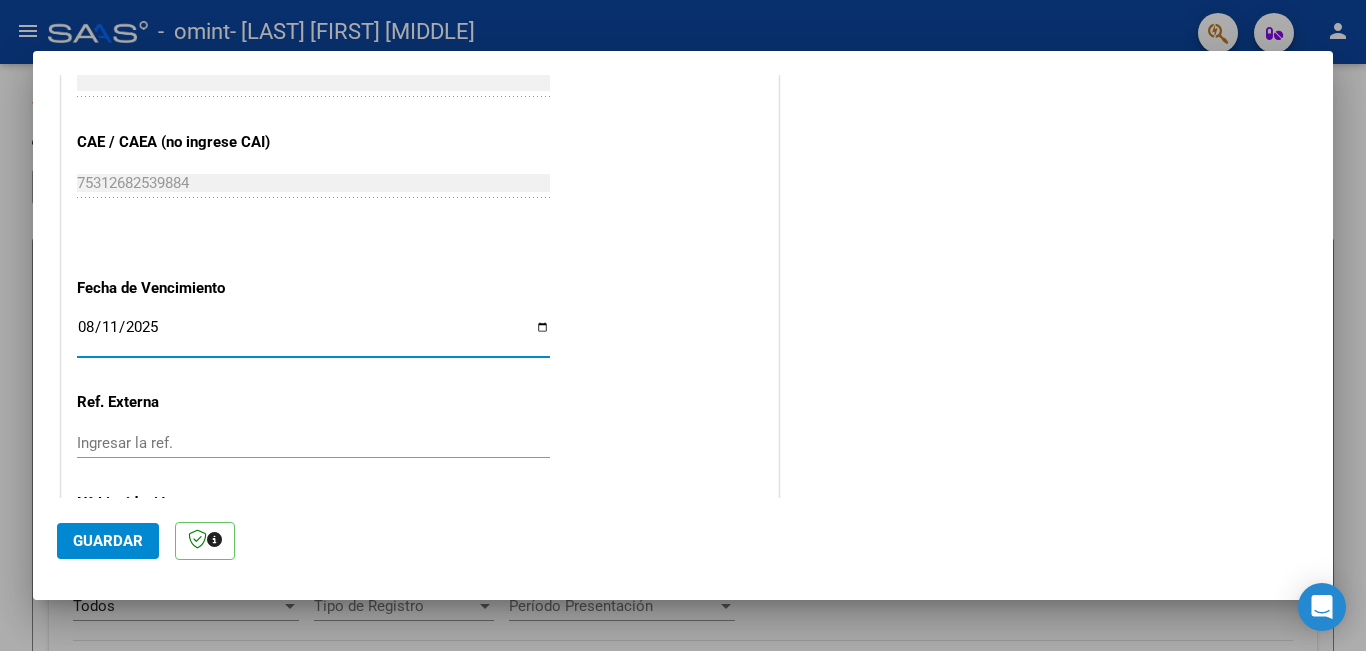 scroll, scrollTop: 1293, scrollLeft: 0, axis: vertical 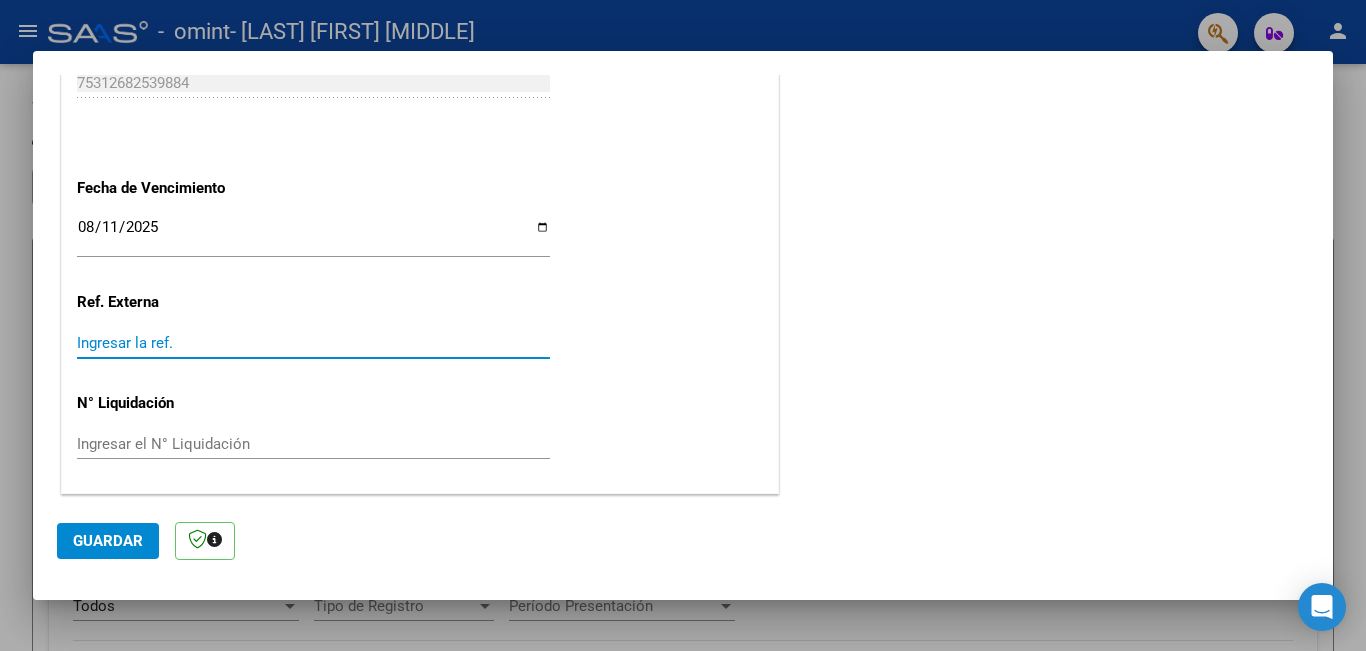 click on "Ingresar la ref." at bounding box center (313, 343) 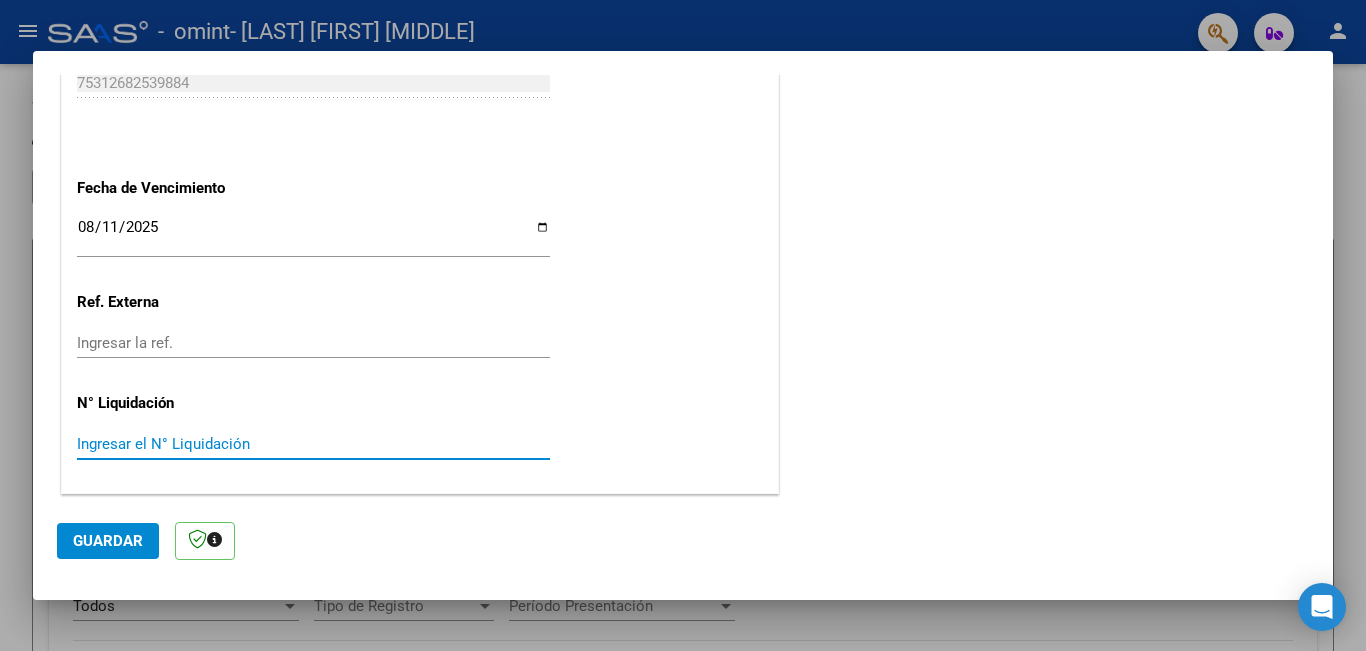 click on "Ingresar el N° Liquidación" at bounding box center [313, 444] 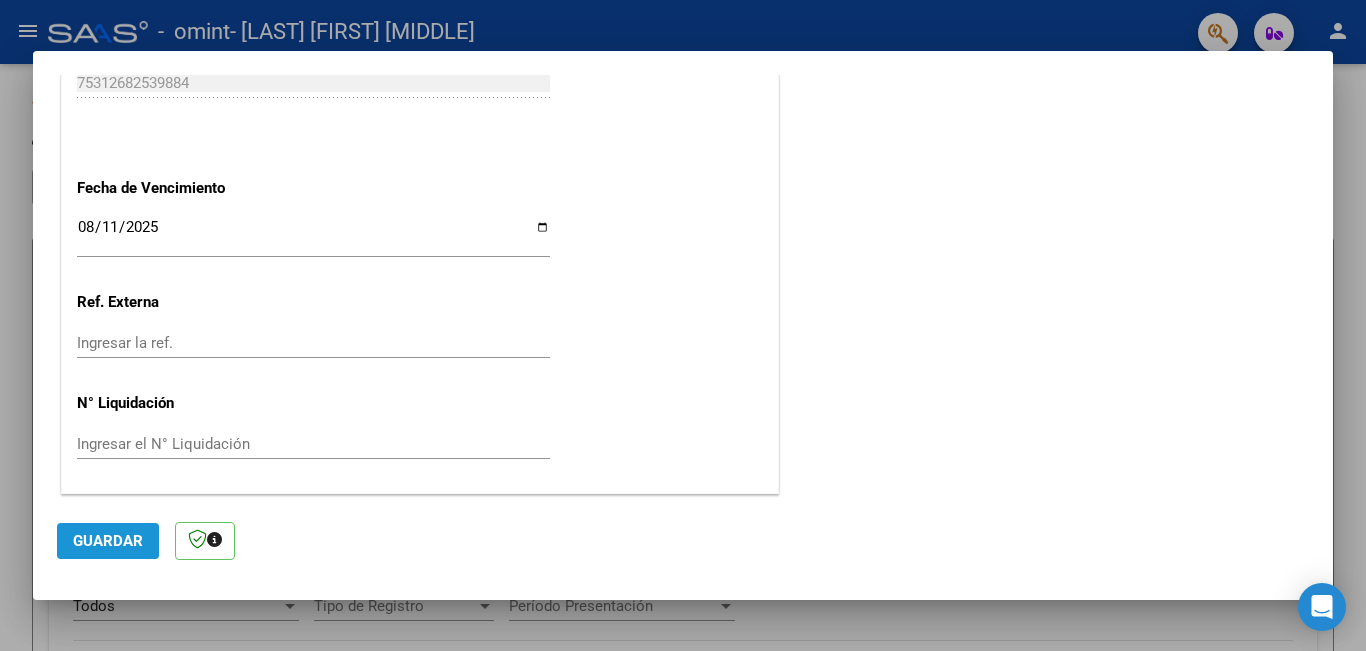 click on "Guardar" 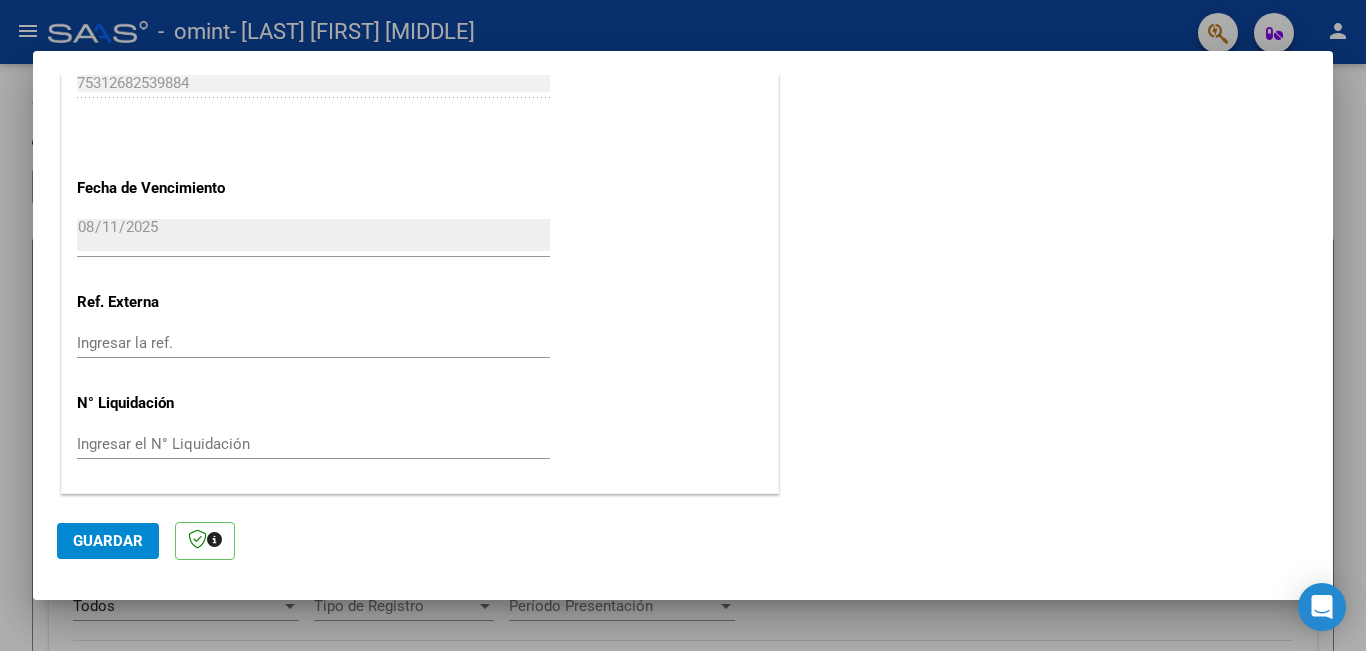 click at bounding box center [683, 325] 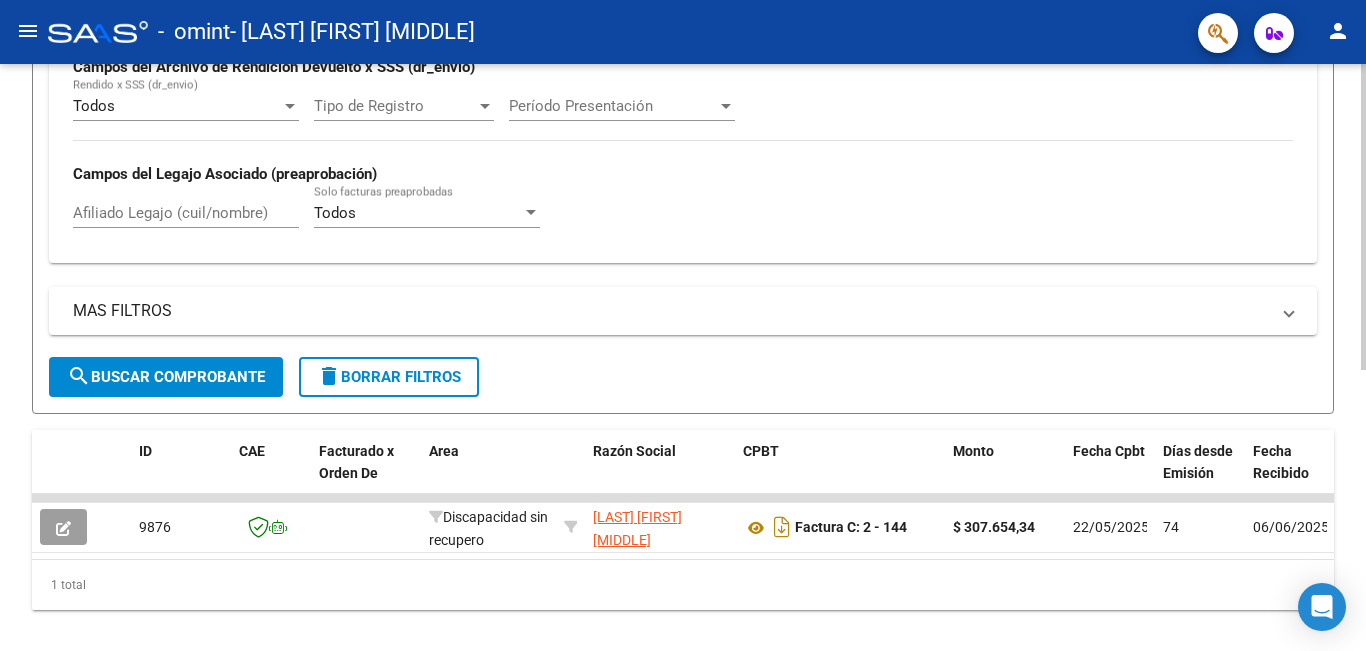 scroll, scrollTop: 539, scrollLeft: 0, axis: vertical 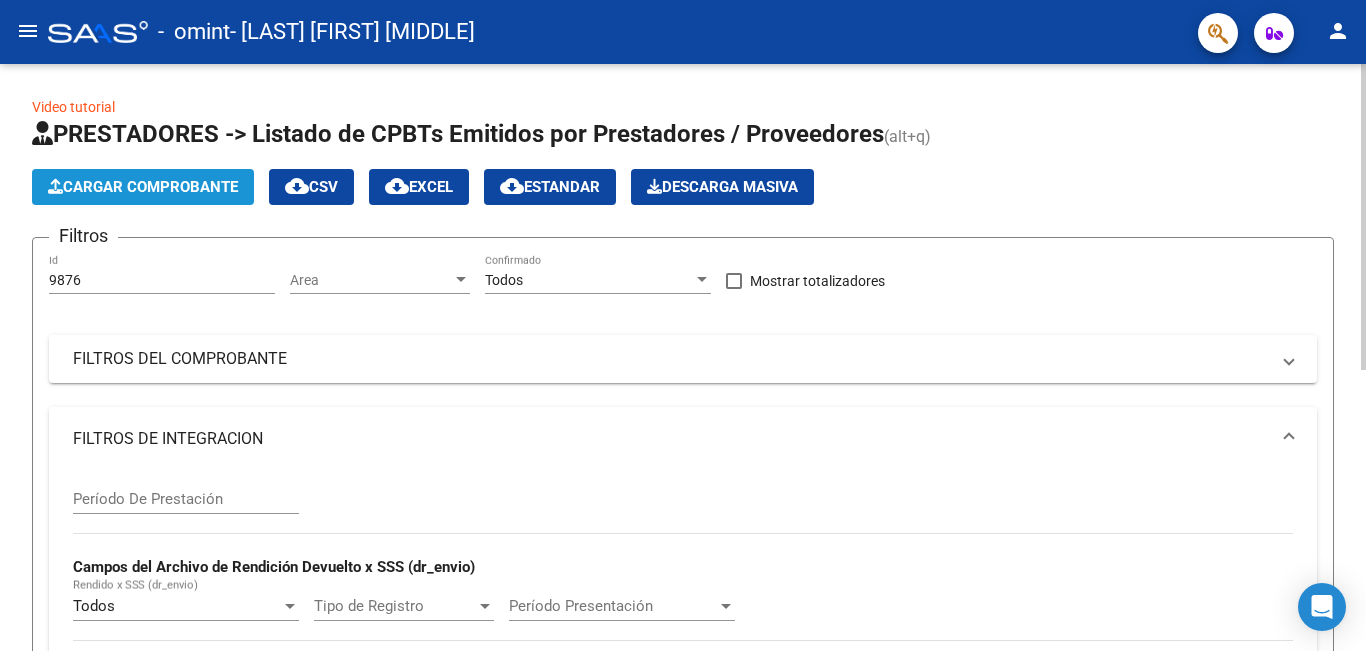 click on "Cargar Comprobante" 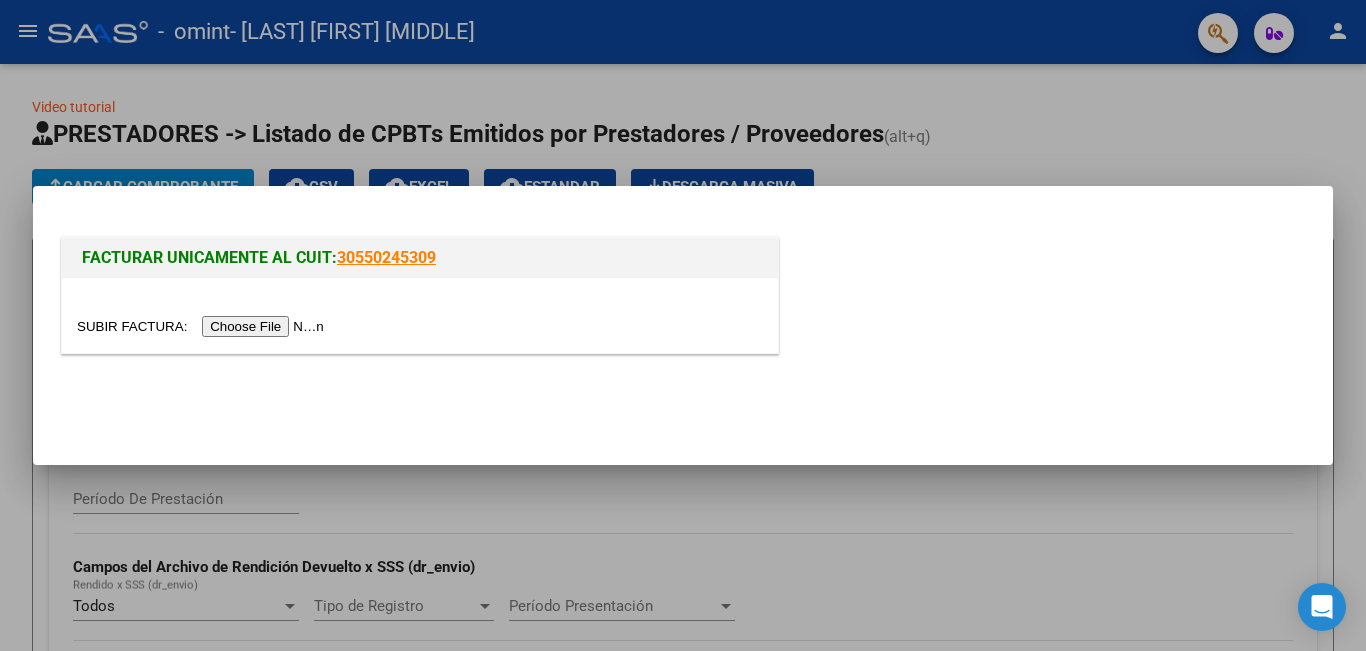 click at bounding box center (203, 326) 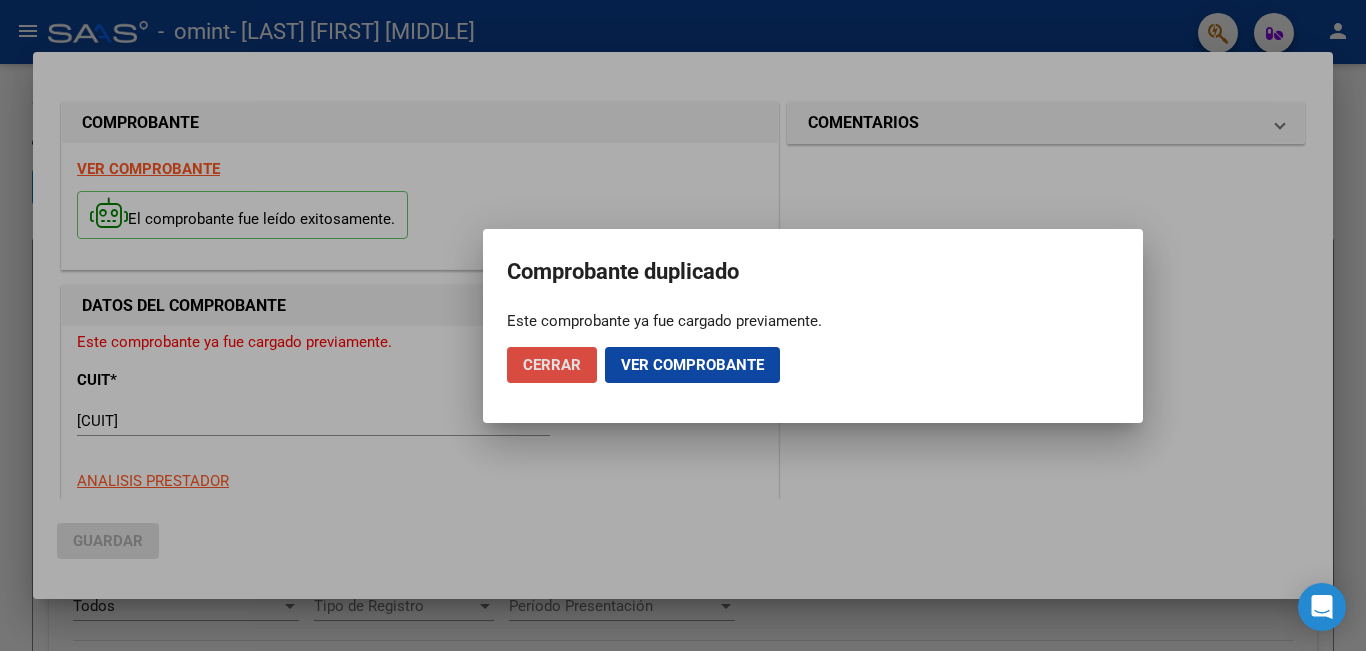 click on "Cerrar" 